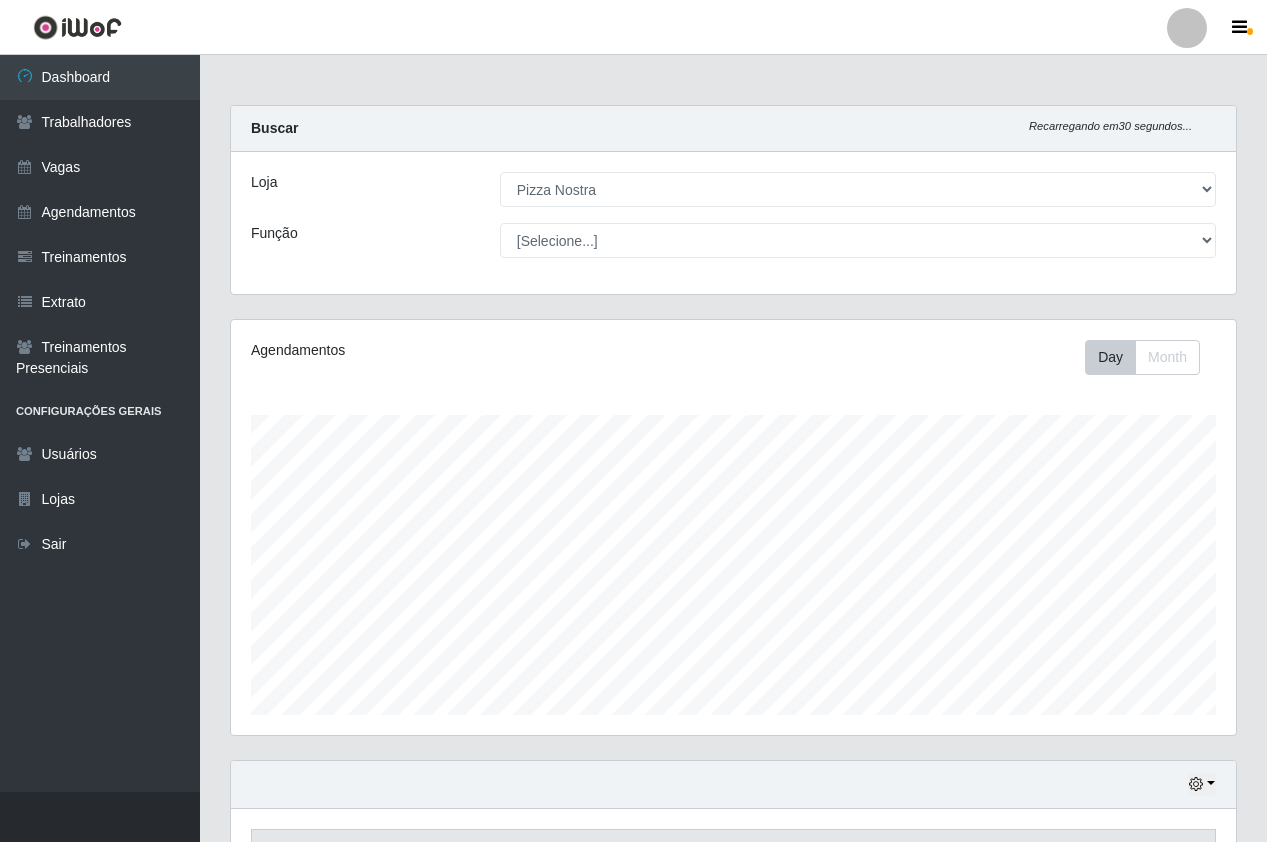 select on "337" 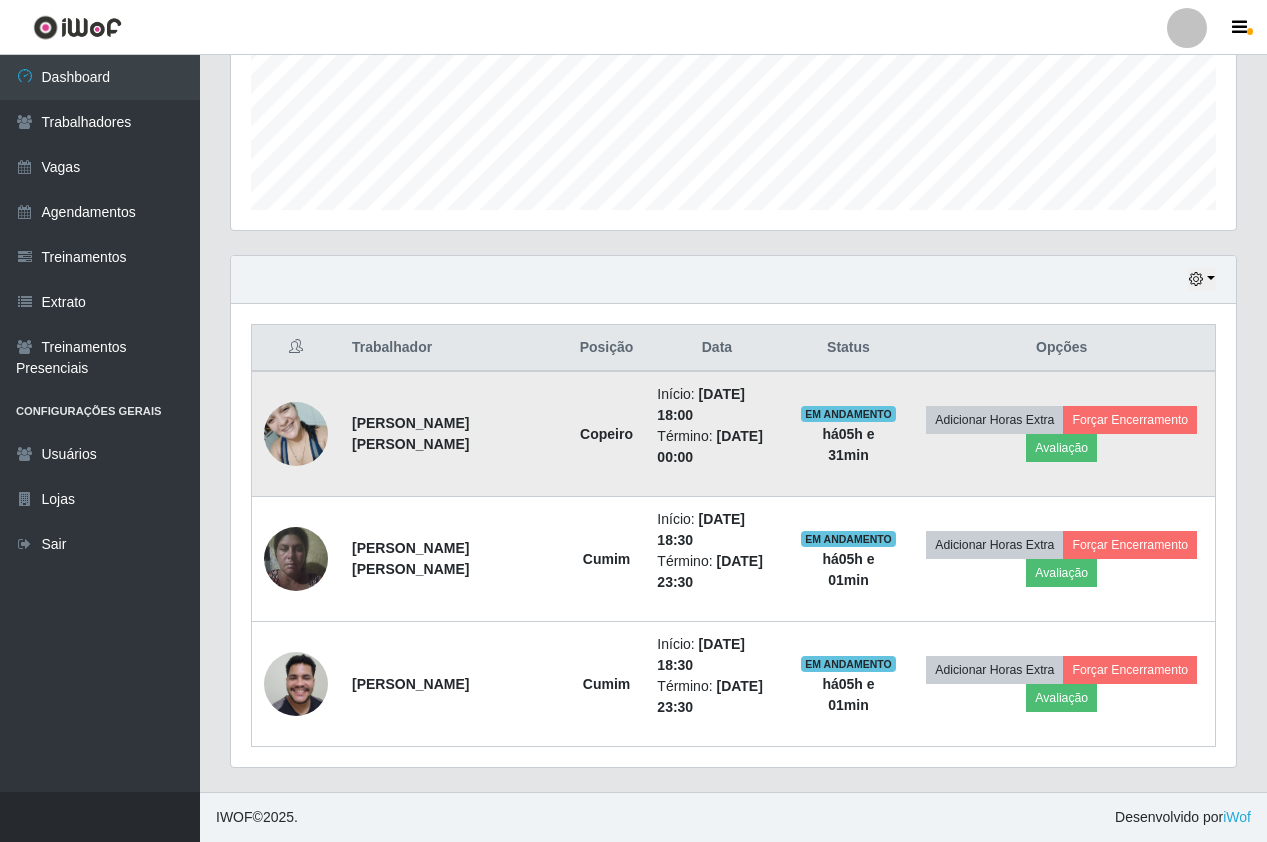 scroll, scrollTop: 999585, scrollLeft: 998995, axis: both 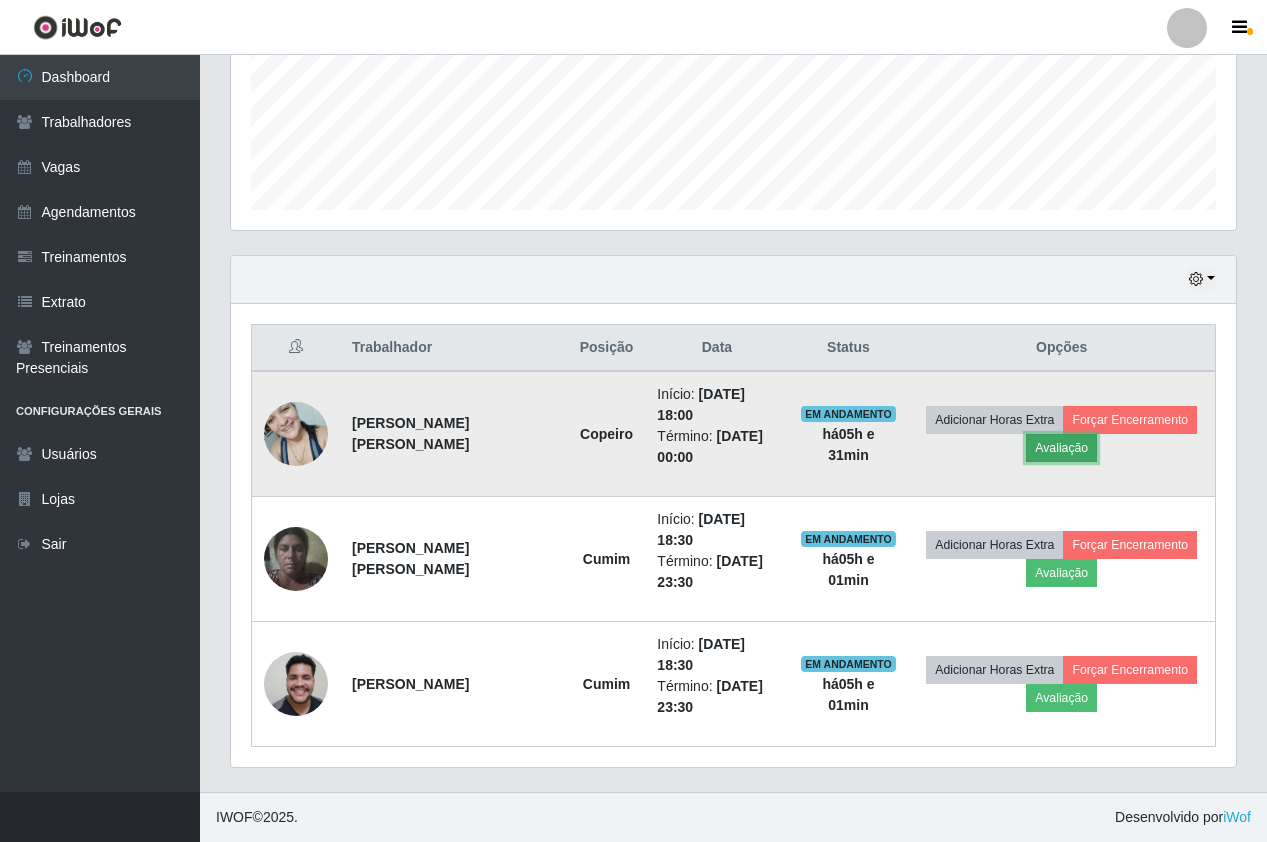 click on "Avaliação" at bounding box center (1061, 448) 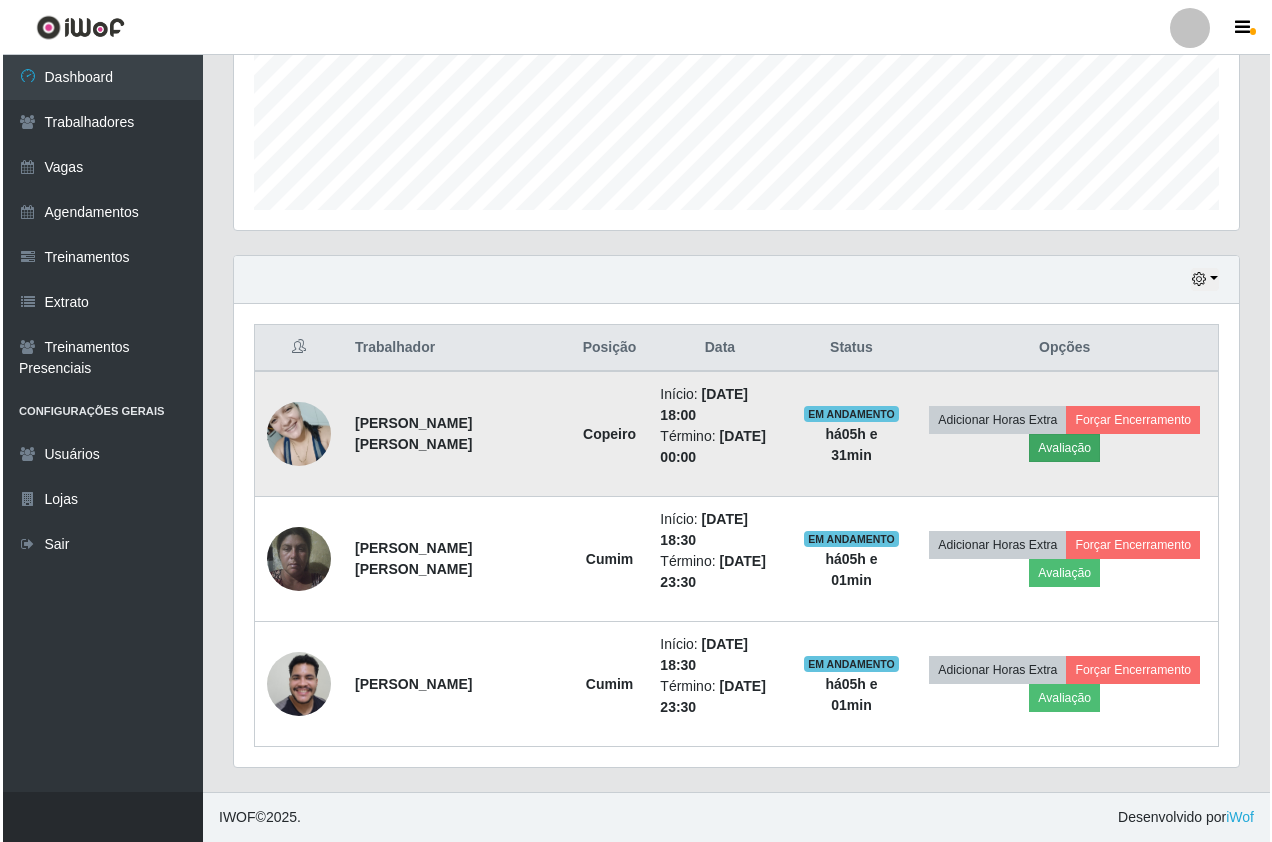 scroll, scrollTop: 492, scrollLeft: 0, axis: vertical 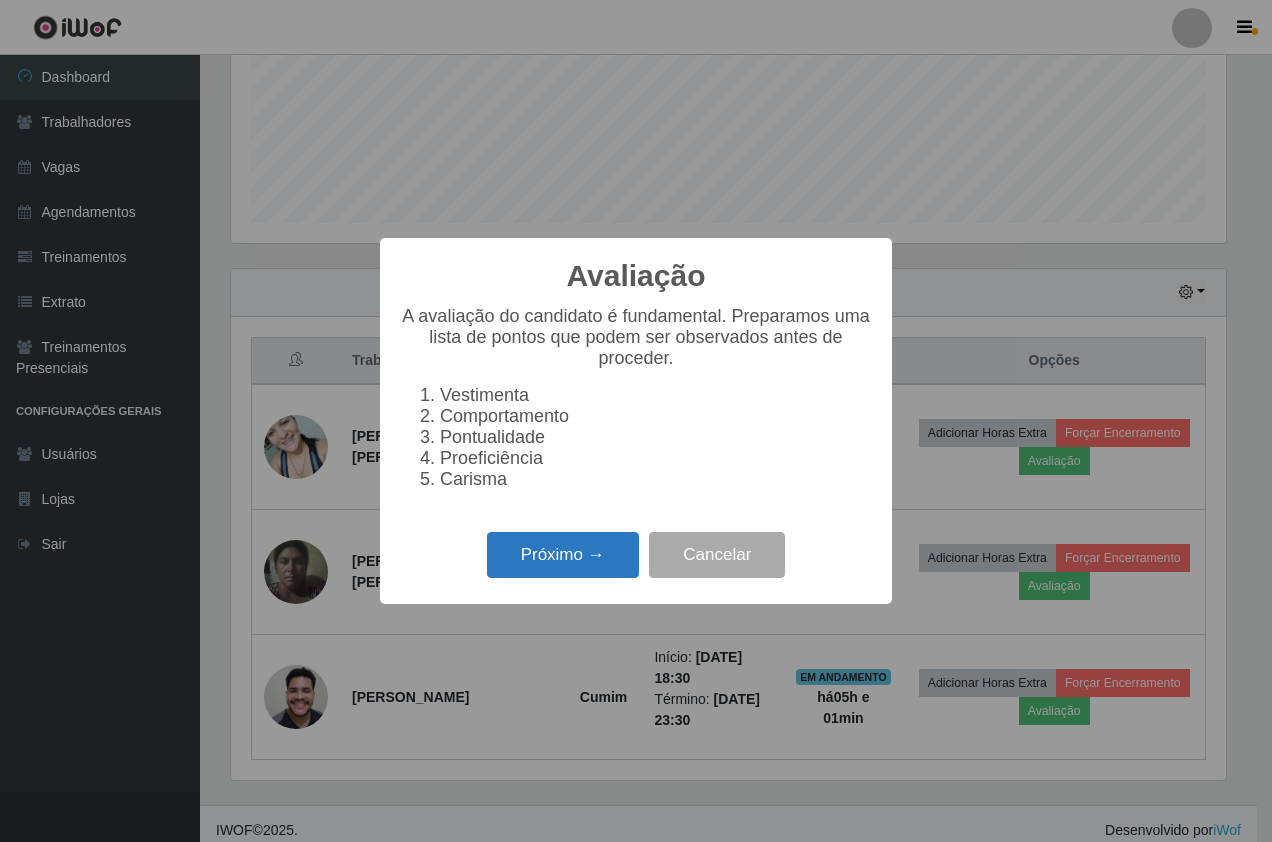 click on "Próximo →" at bounding box center (563, 555) 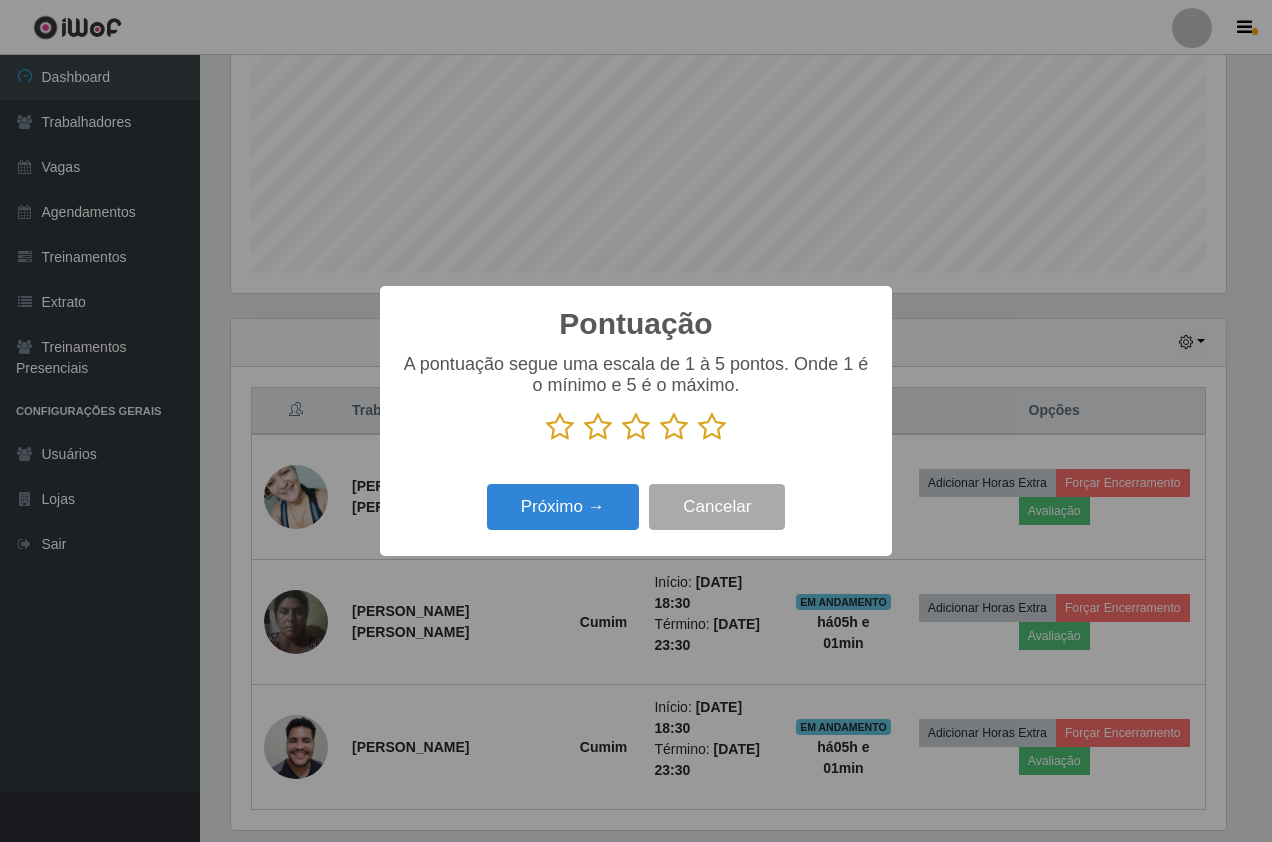 click at bounding box center [712, 427] 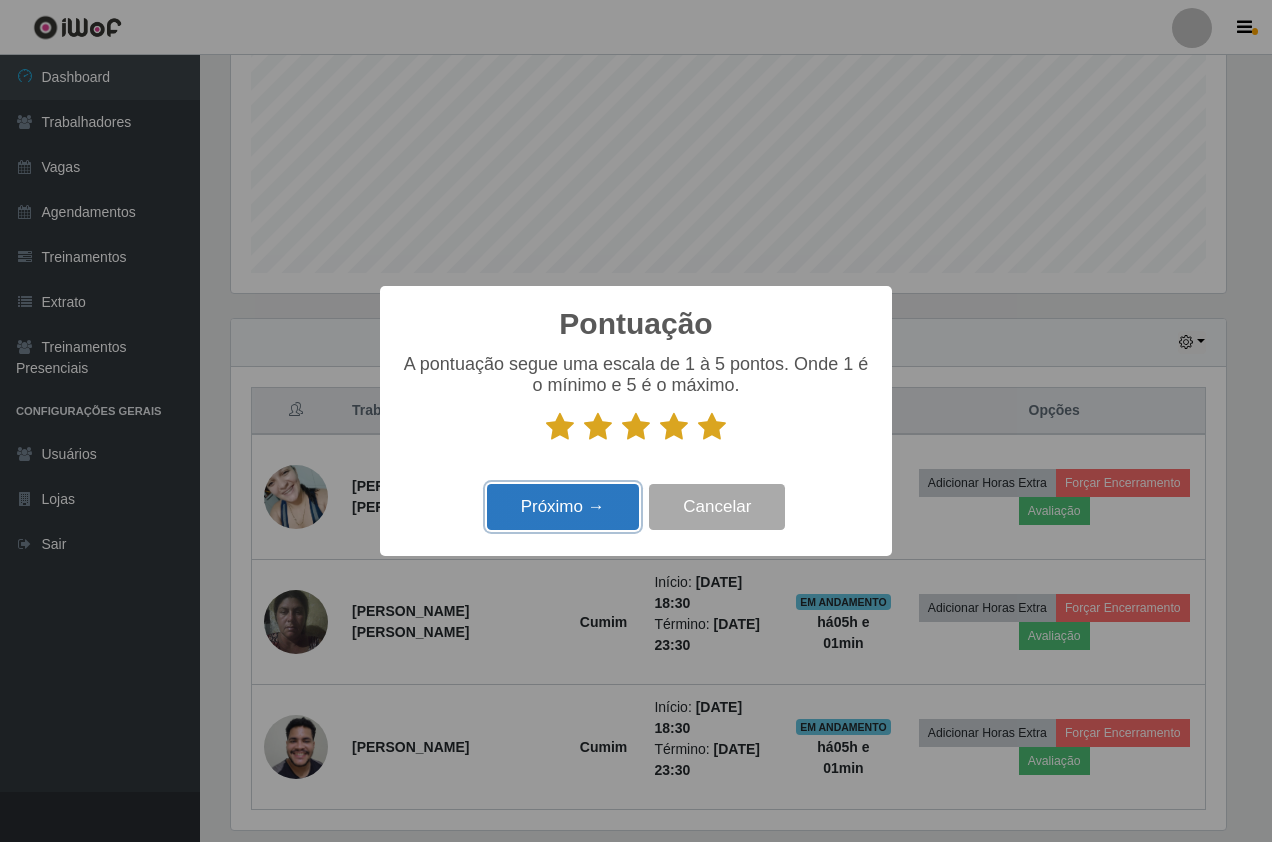 click on "Próximo →" at bounding box center [563, 507] 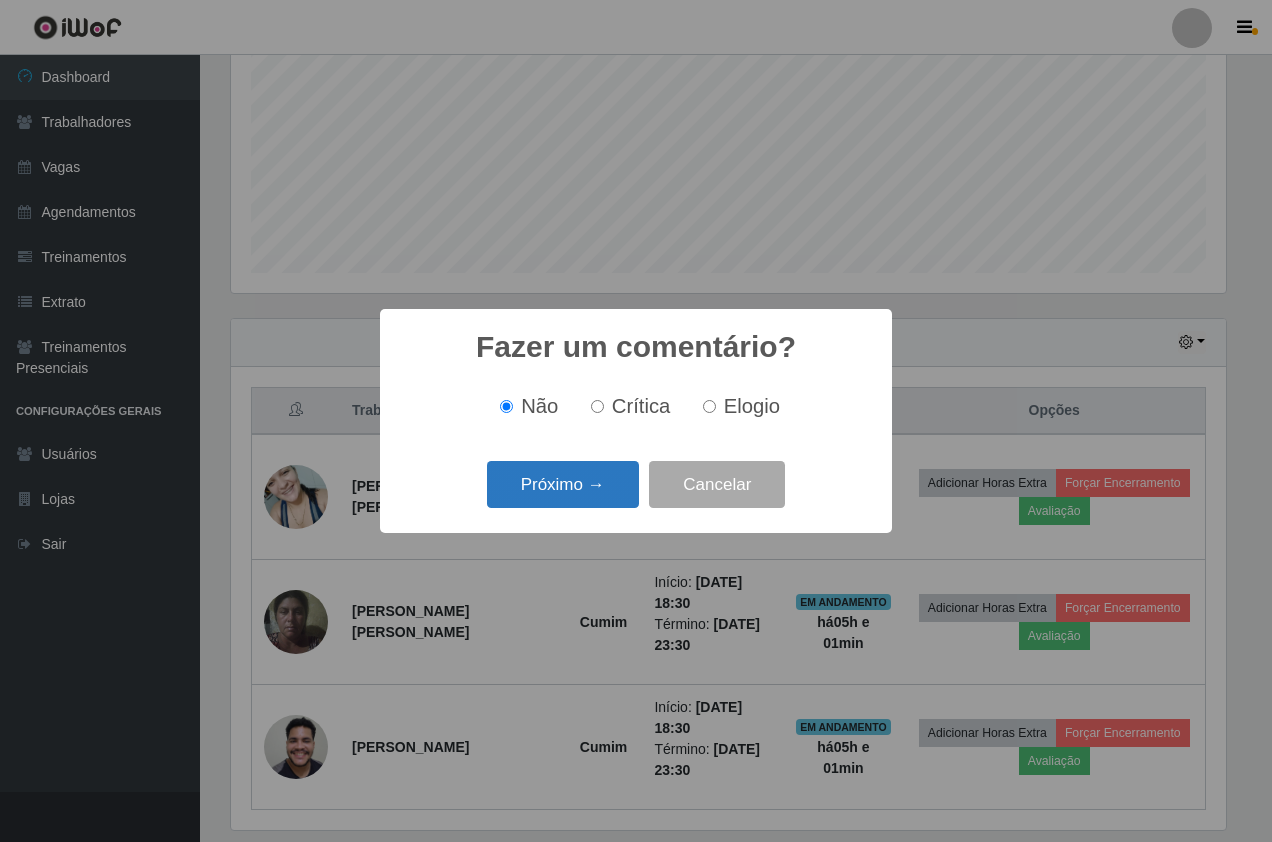click on "Próximo →" at bounding box center [563, 484] 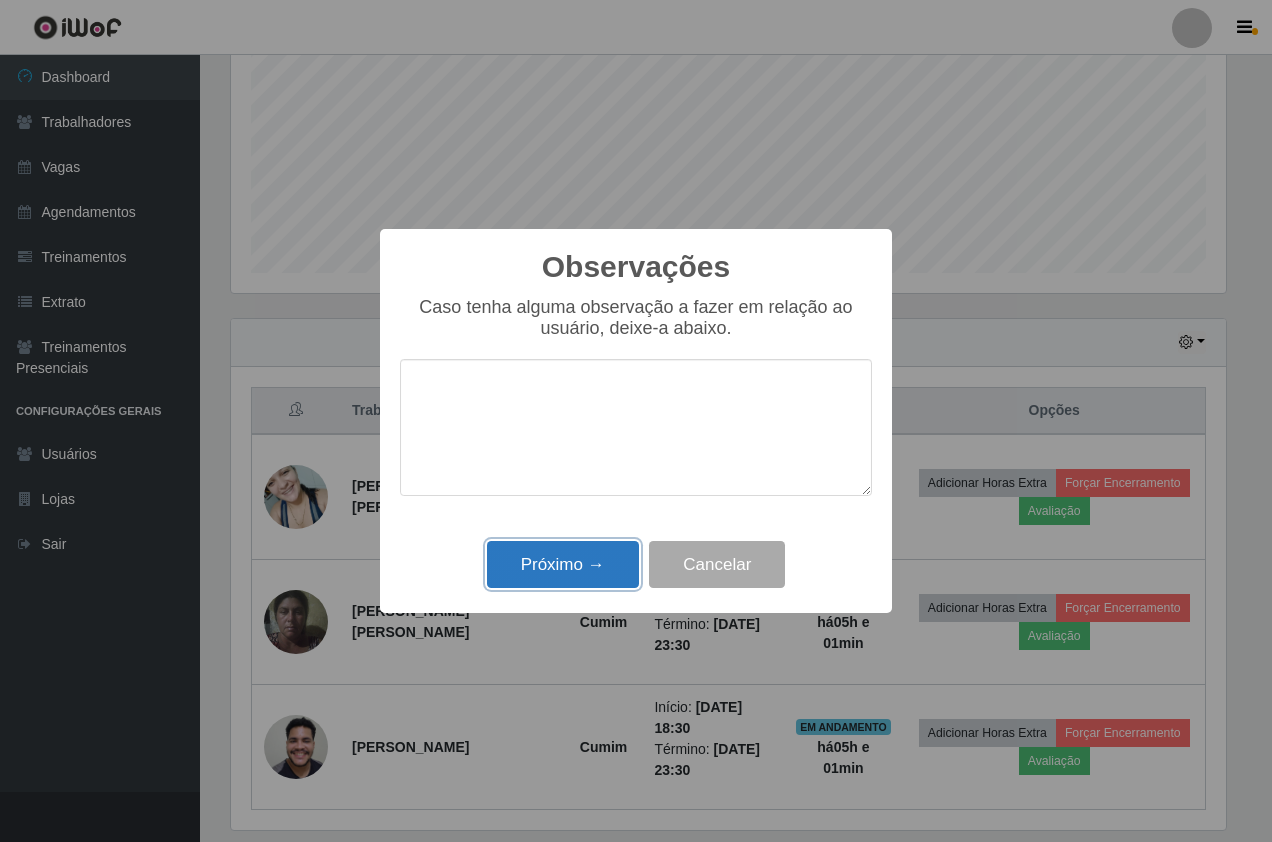 click on "Próximo →" at bounding box center (563, 564) 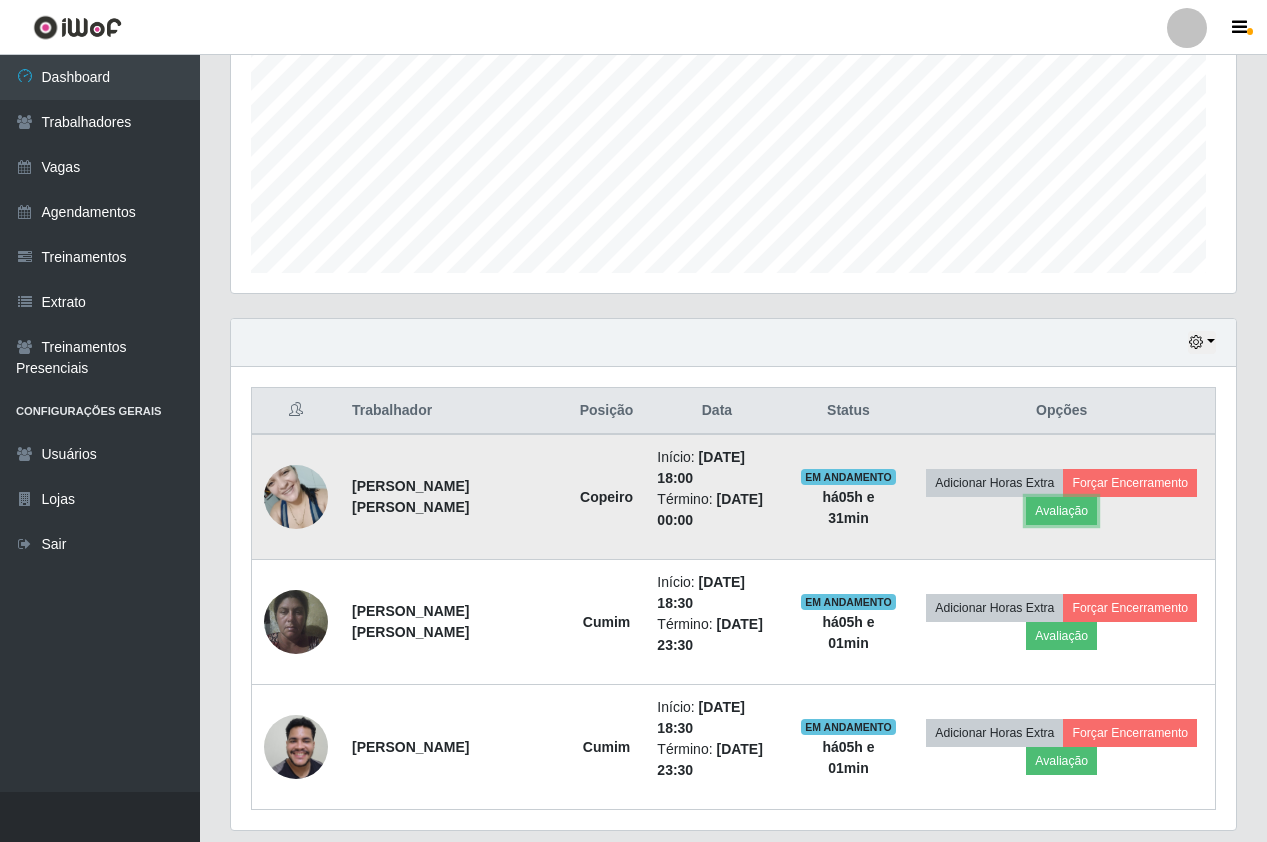 scroll, scrollTop: 999585, scrollLeft: 998995, axis: both 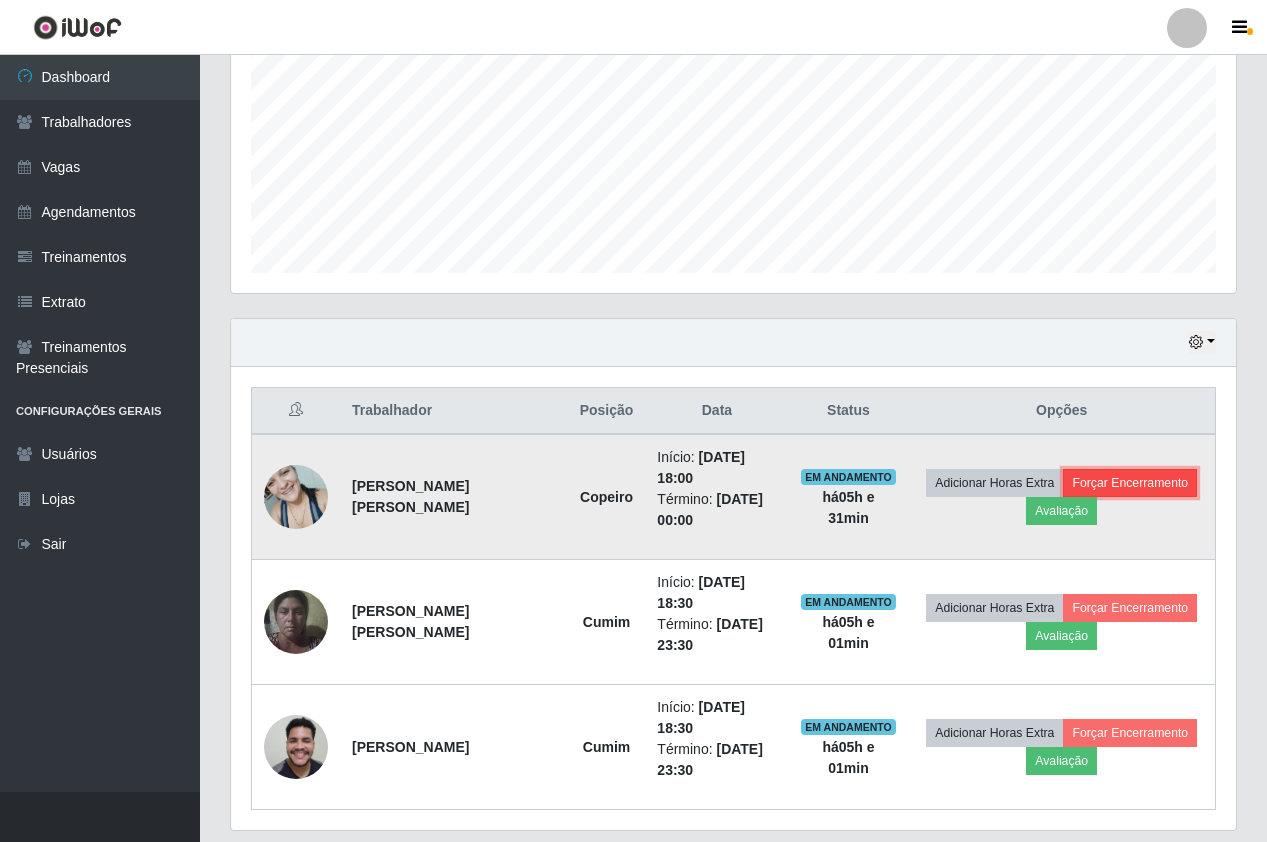 click on "Forçar Encerramento" at bounding box center [1130, 483] 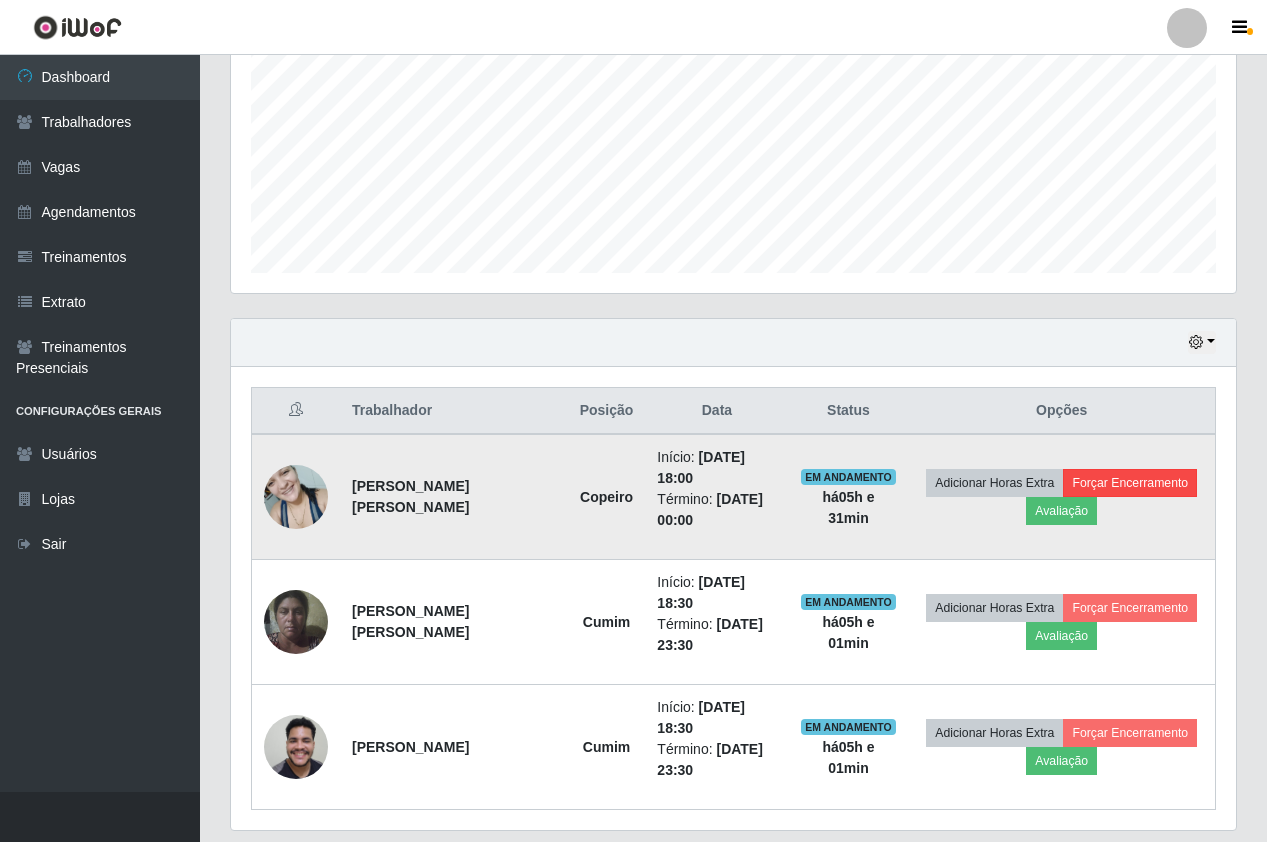 scroll, scrollTop: 999585, scrollLeft: 999005, axis: both 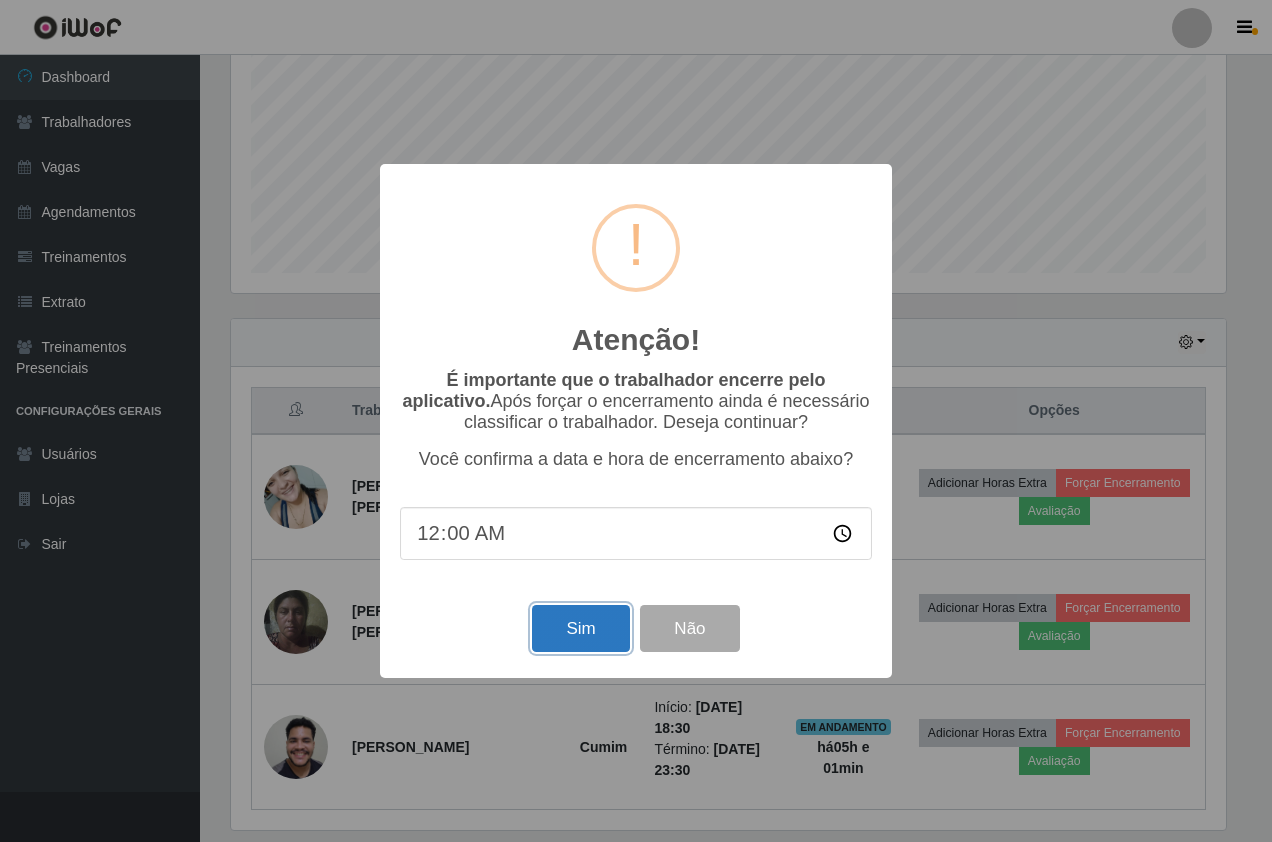 click on "Sim" at bounding box center [580, 628] 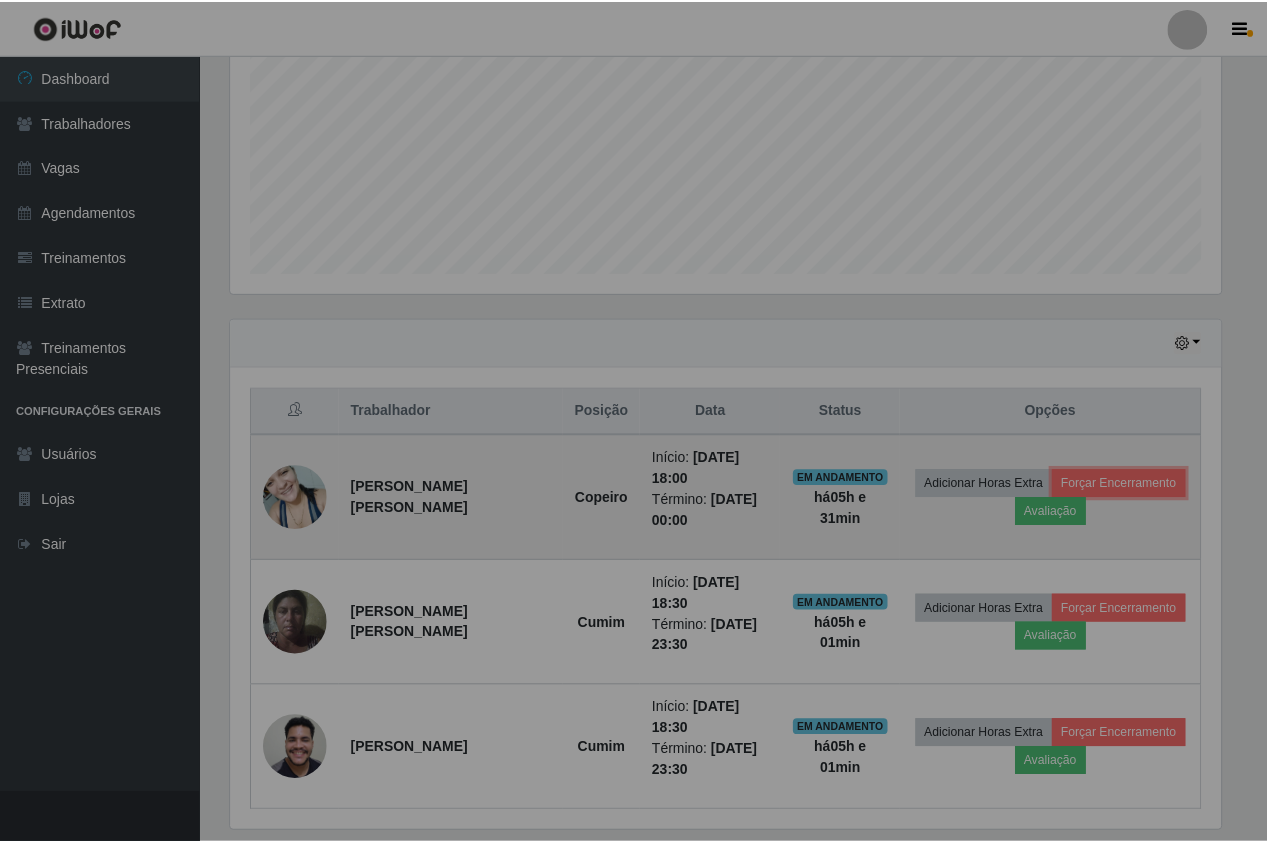 scroll, scrollTop: 999585, scrollLeft: 998995, axis: both 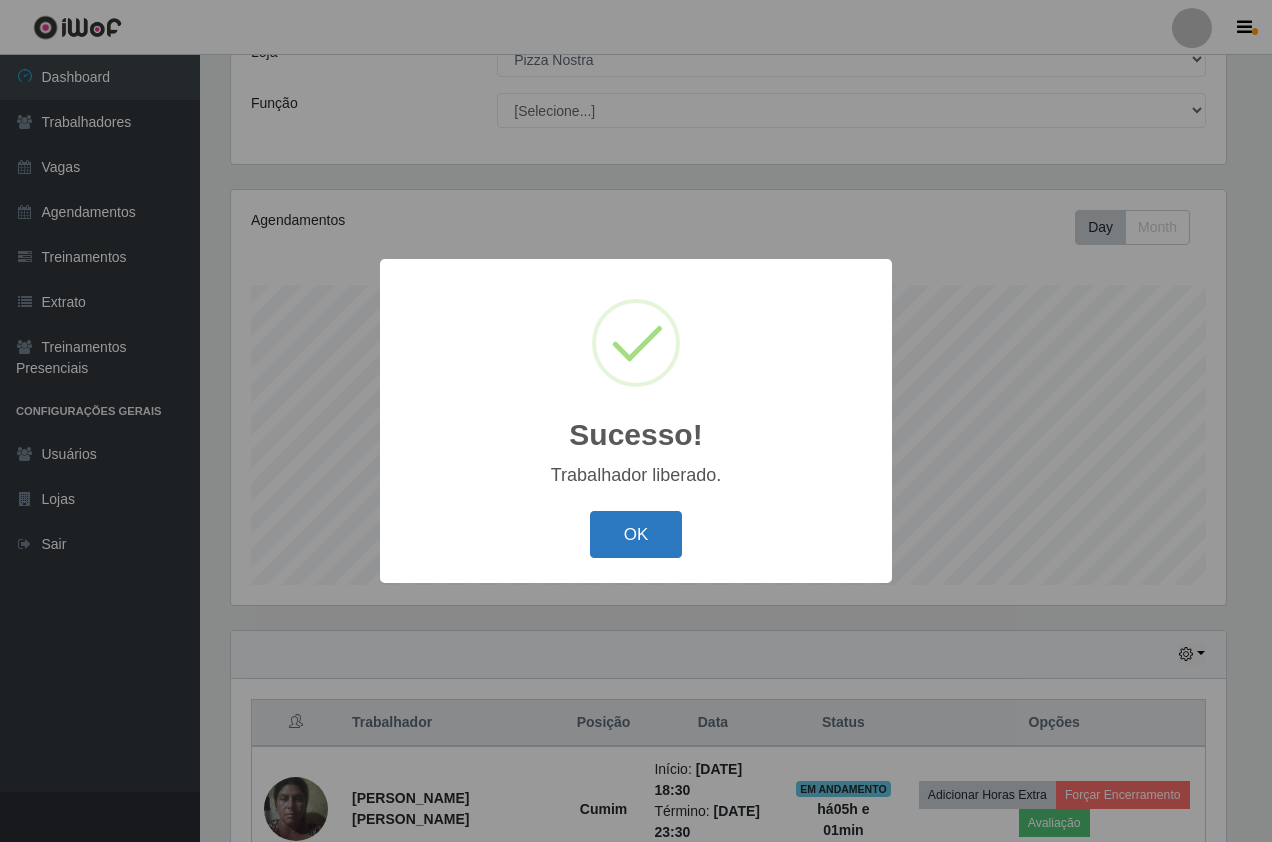 click on "OK" at bounding box center (636, 534) 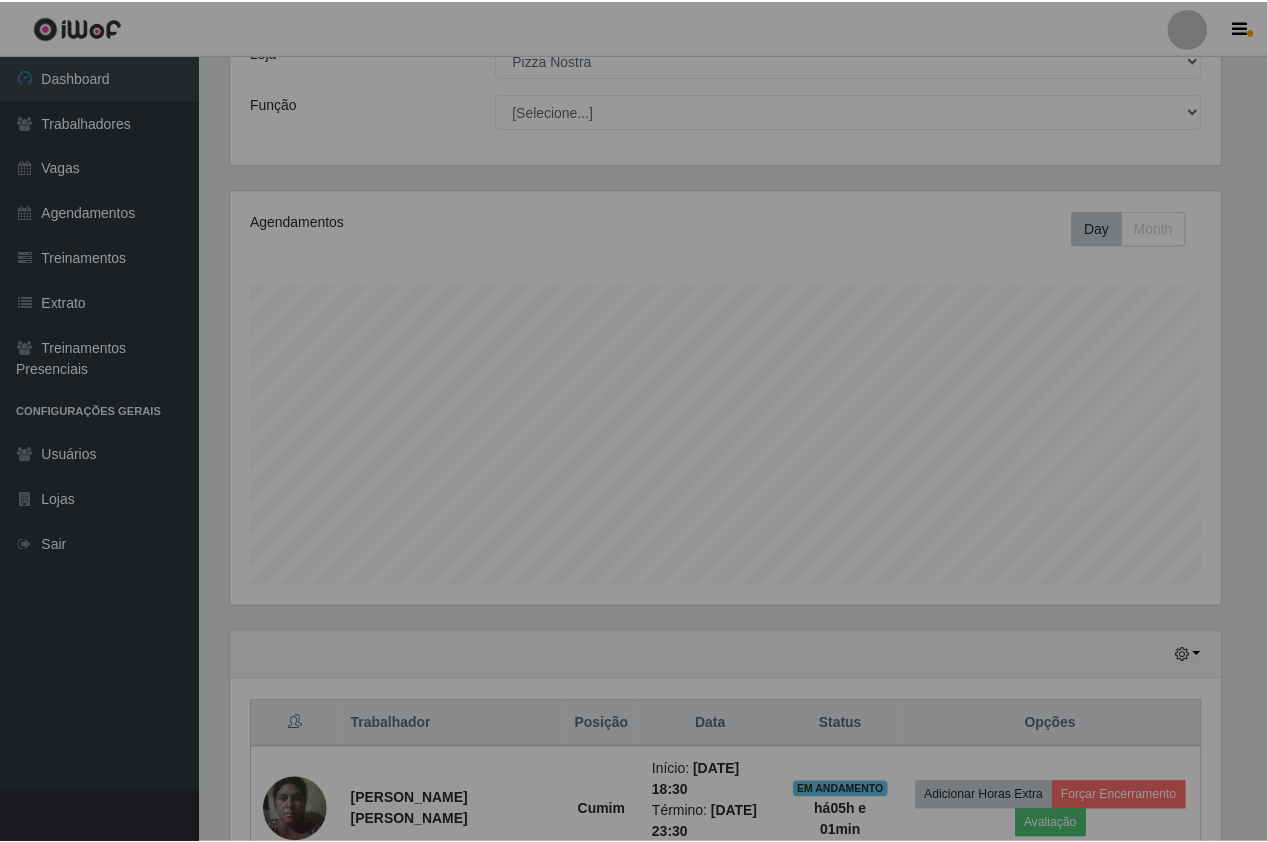 scroll, scrollTop: 177, scrollLeft: 0, axis: vertical 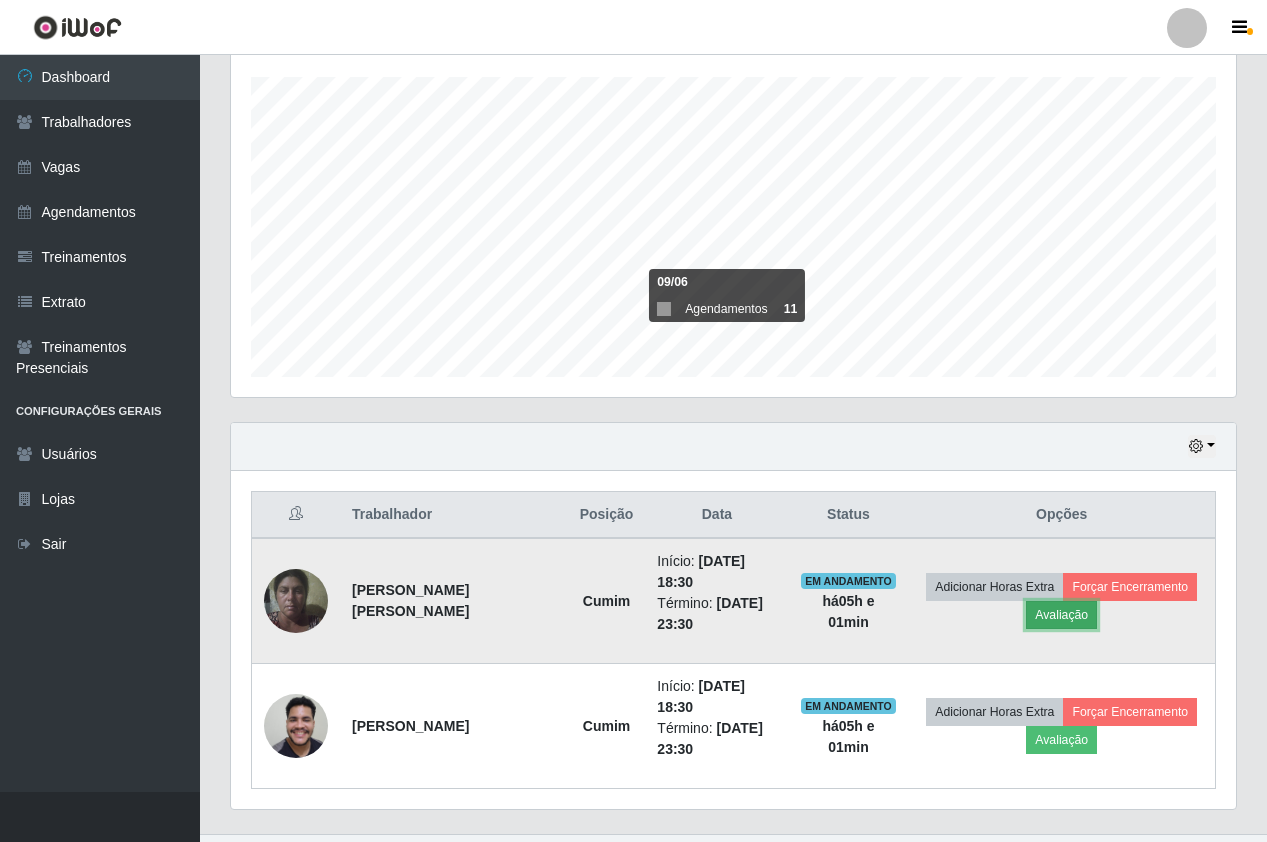 click on "Avaliação" at bounding box center (1061, 615) 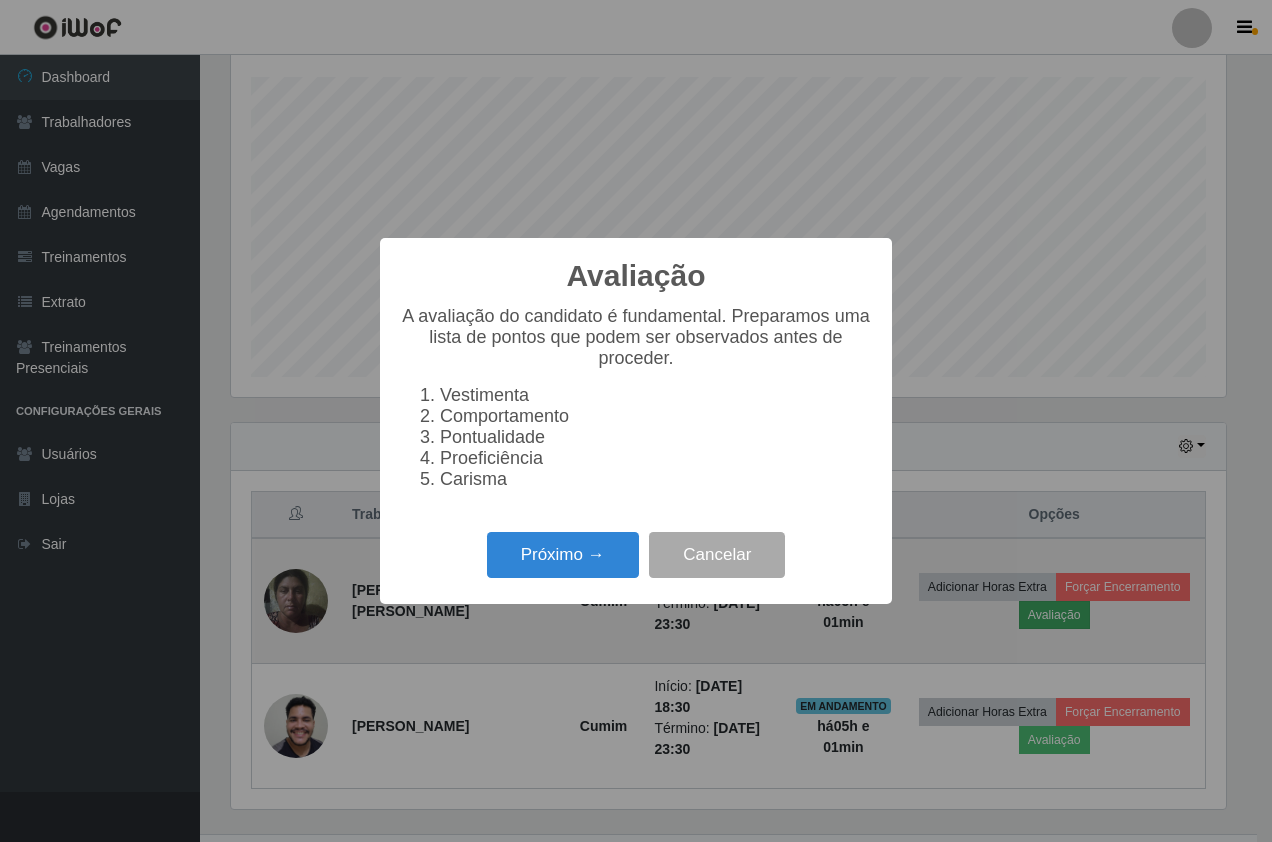 scroll, scrollTop: 999585, scrollLeft: 999005, axis: both 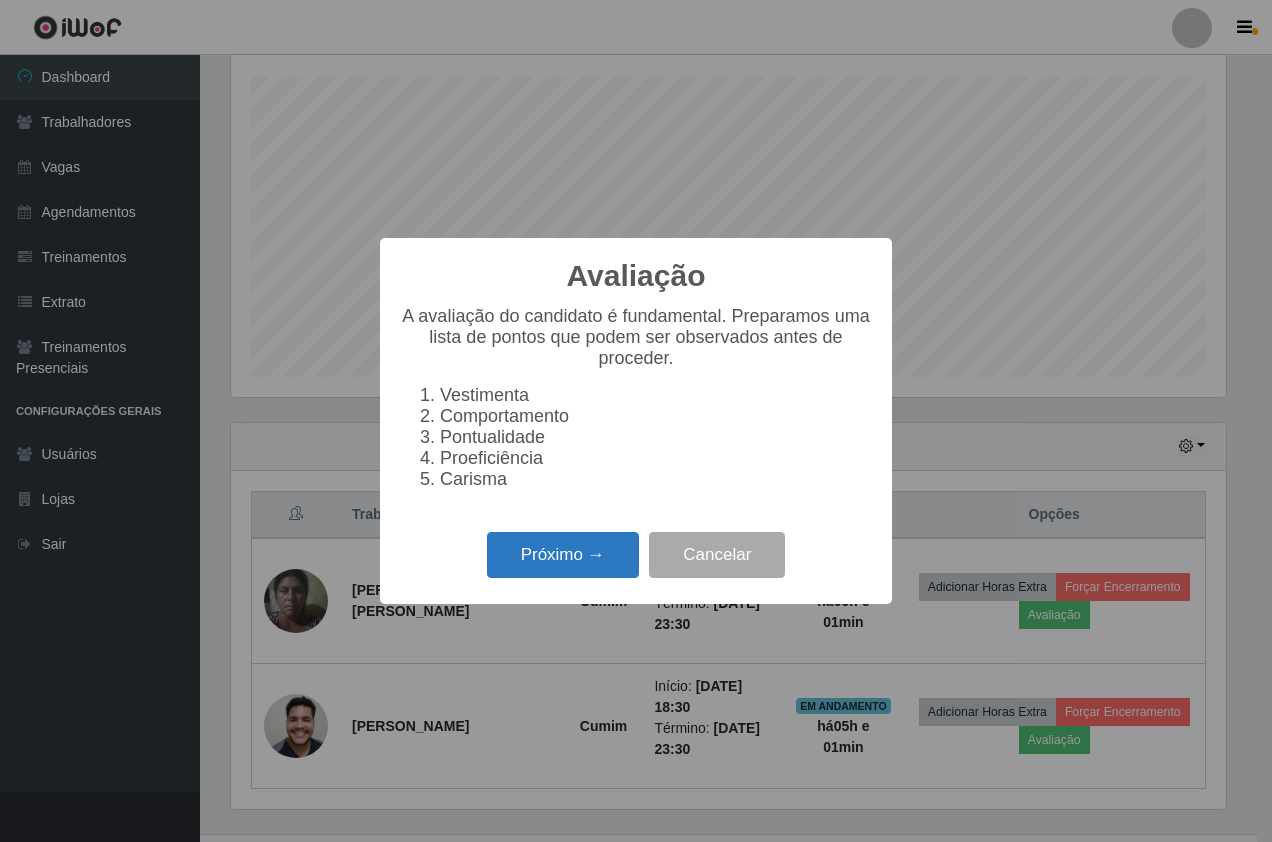 click on "Próximo →" at bounding box center [563, 555] 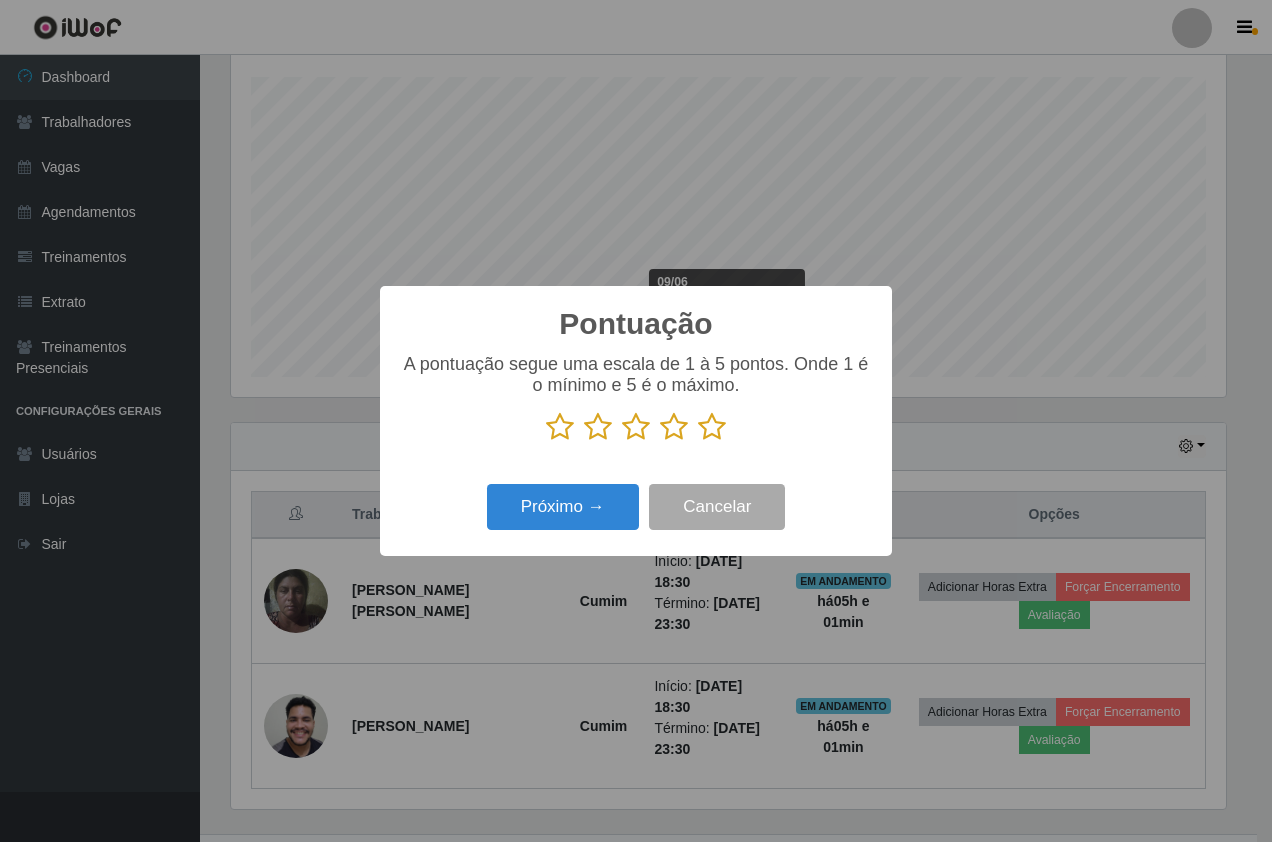 scroll, scrollTop: 999585, scrollLeft: 999005, axis: both 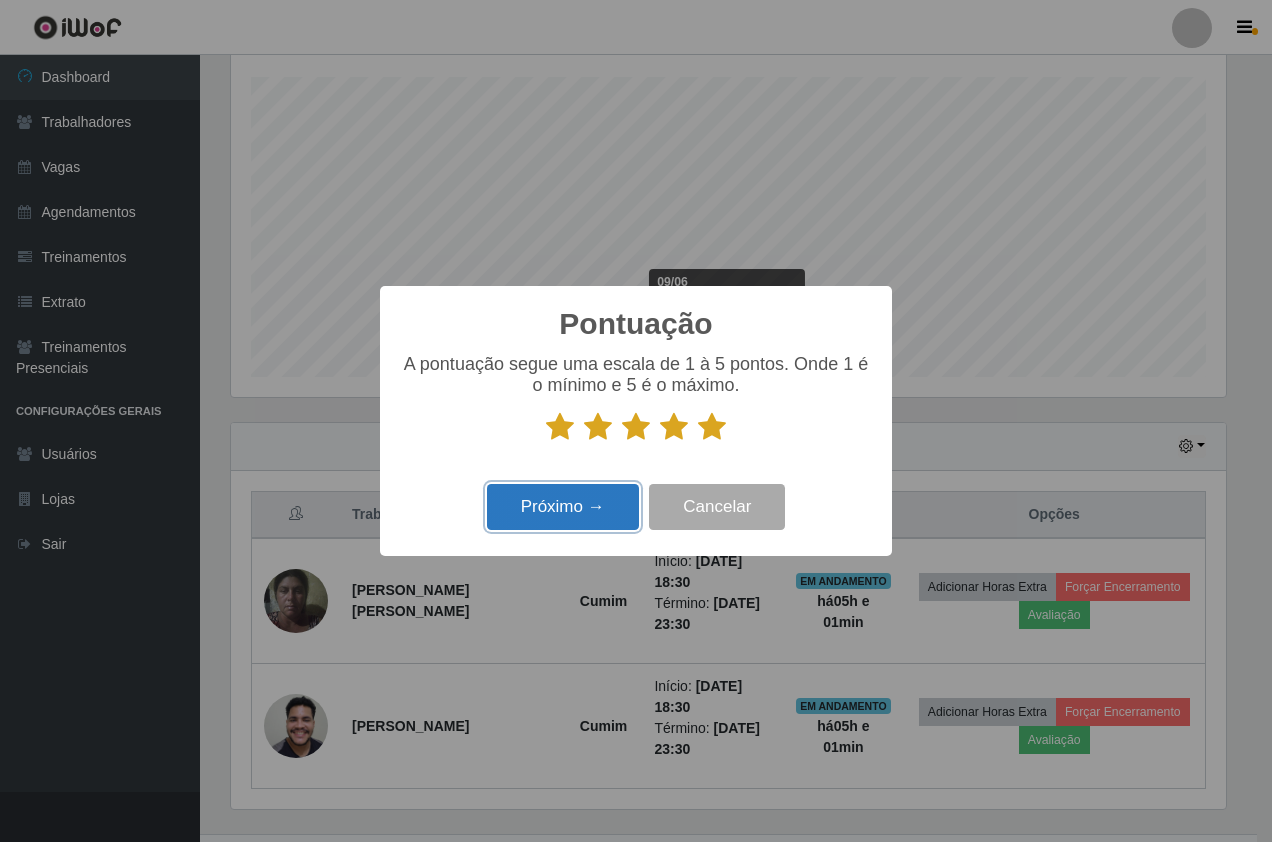 click on "Próximo →" at bounding box center [563, 507] 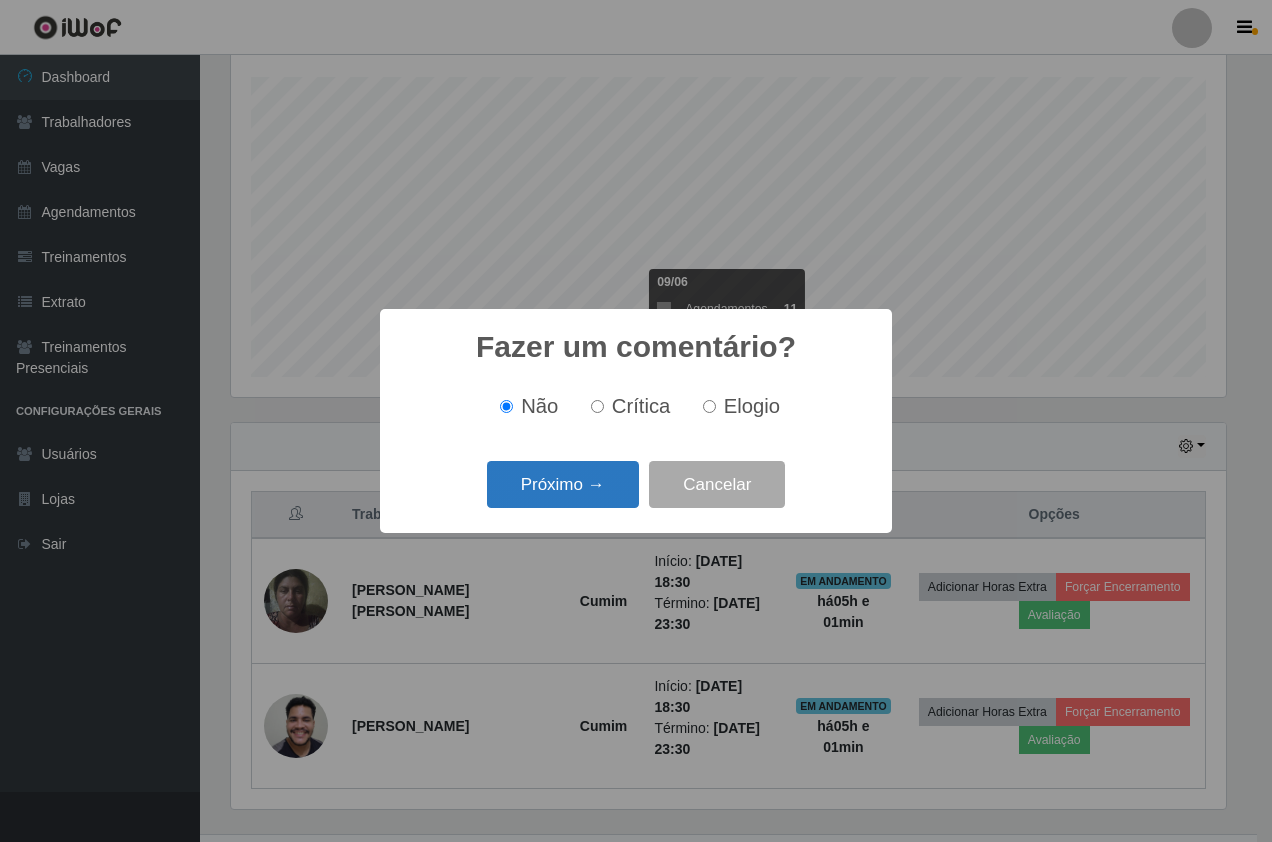 click on "Próximo →" at bounding box center [563, 484] 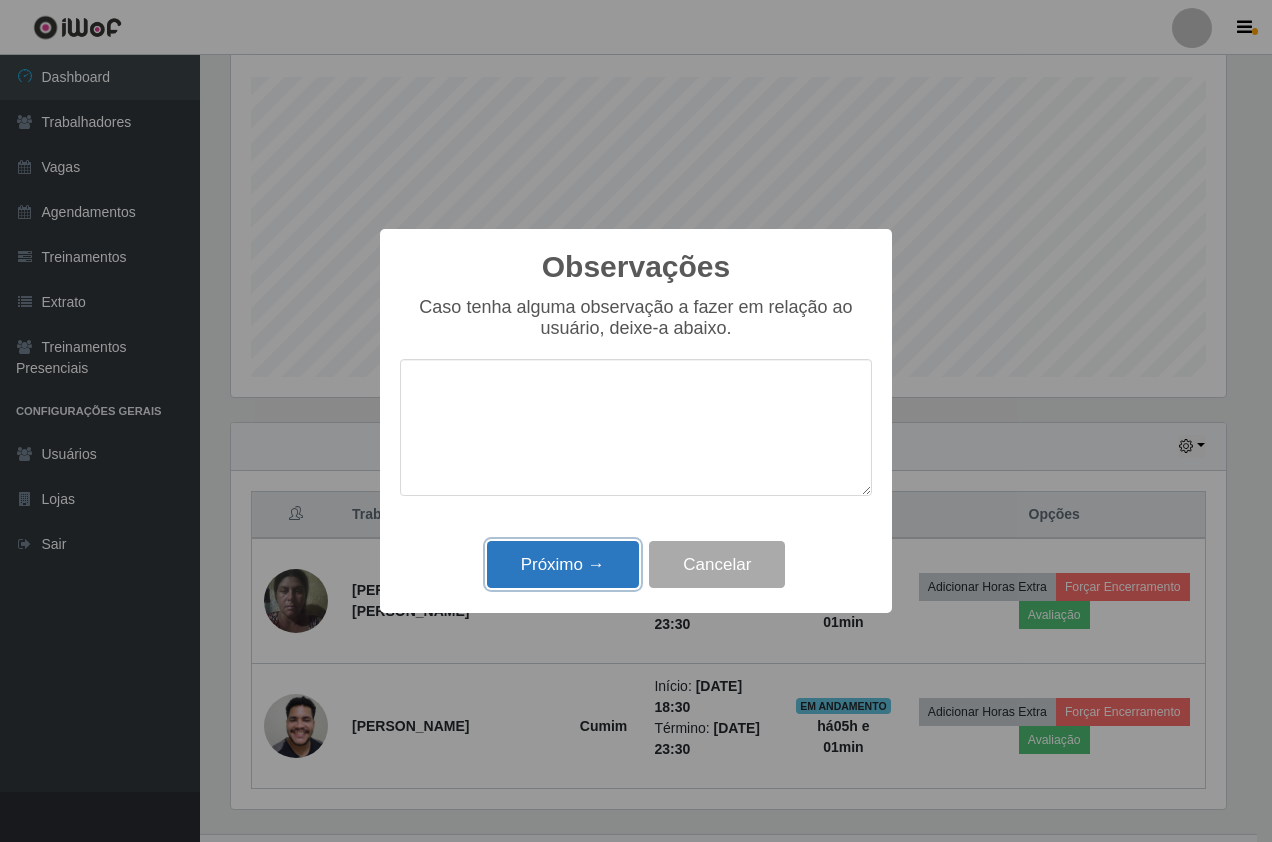 click on "Próximo →" at bounding box center (563, 564) 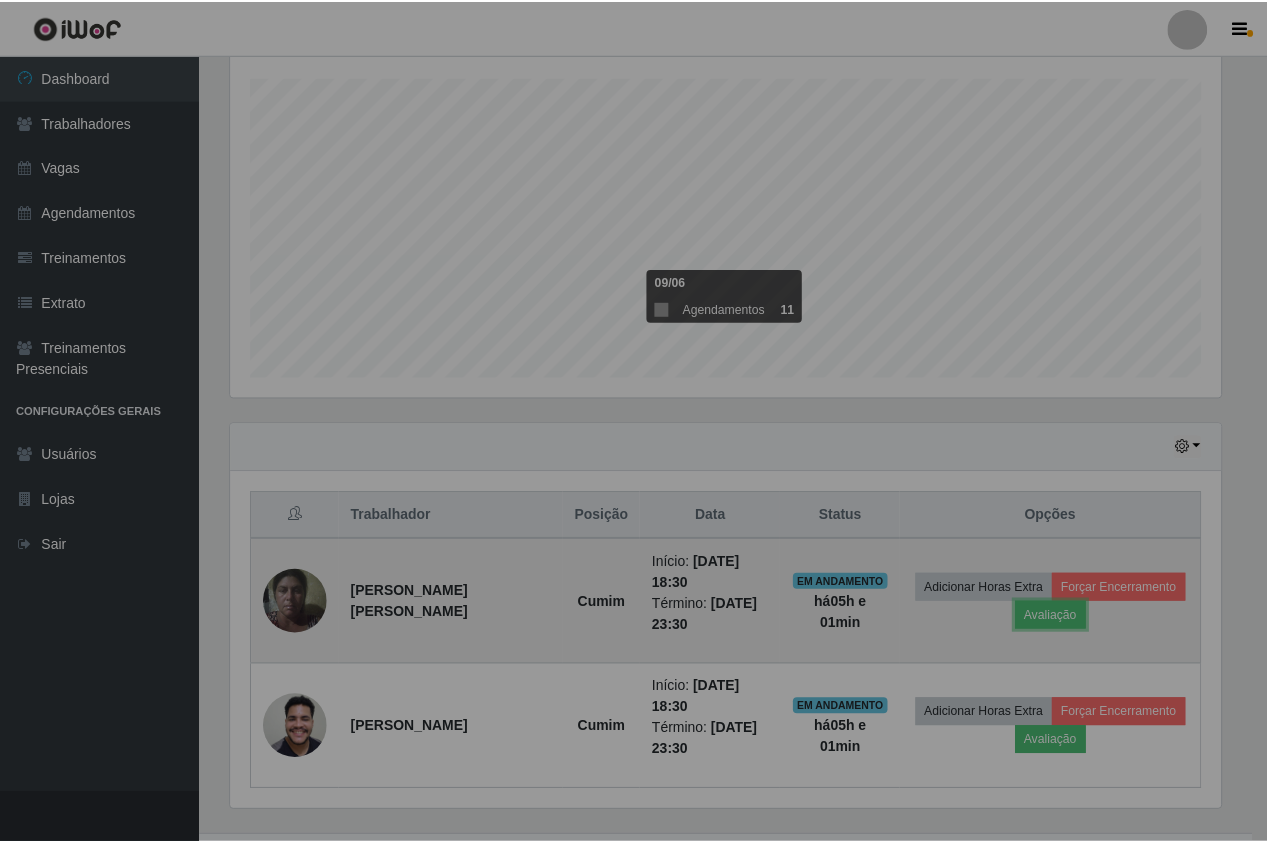 scroll, scrollTop: 999585, scrollLeft: 998995, axis: both 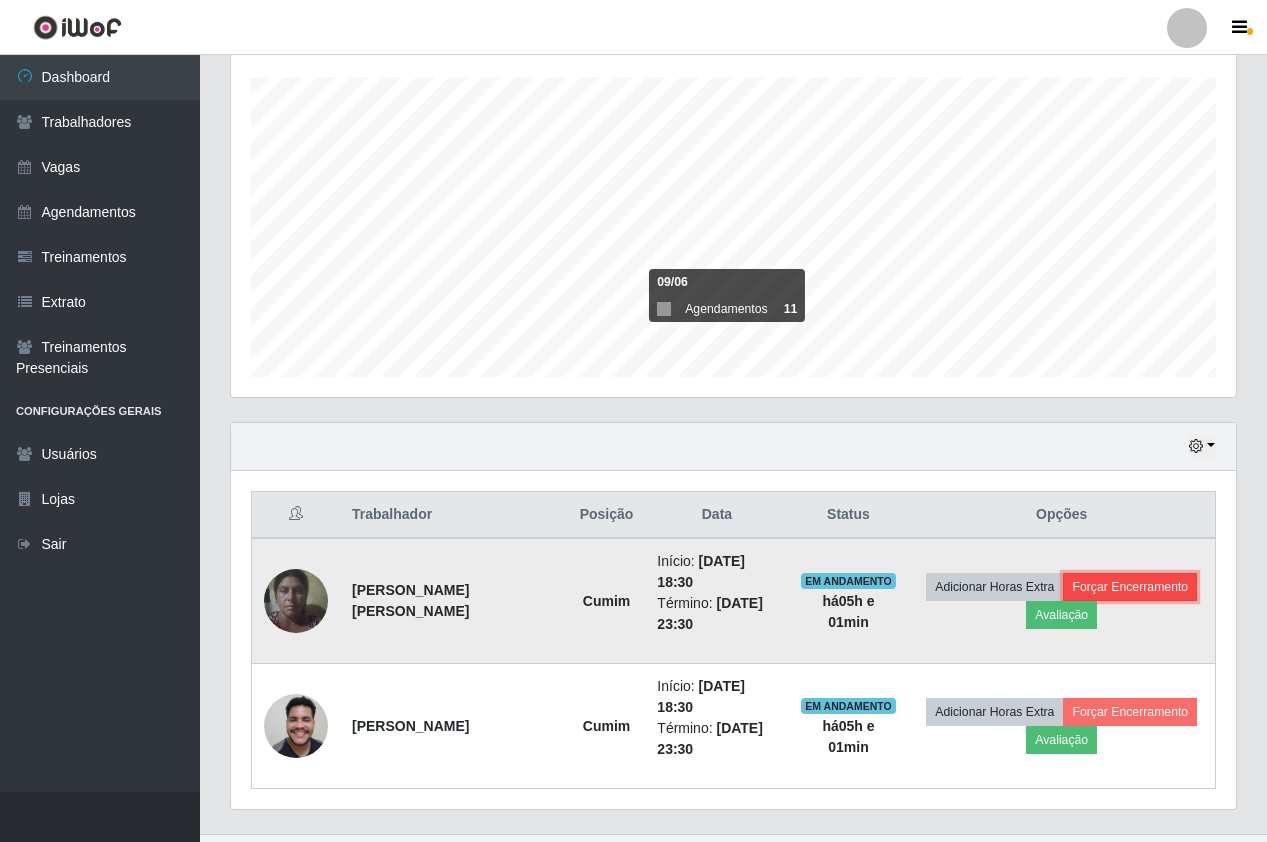 click on "Forçar Encerramento" at bounding box center (1130, 587) 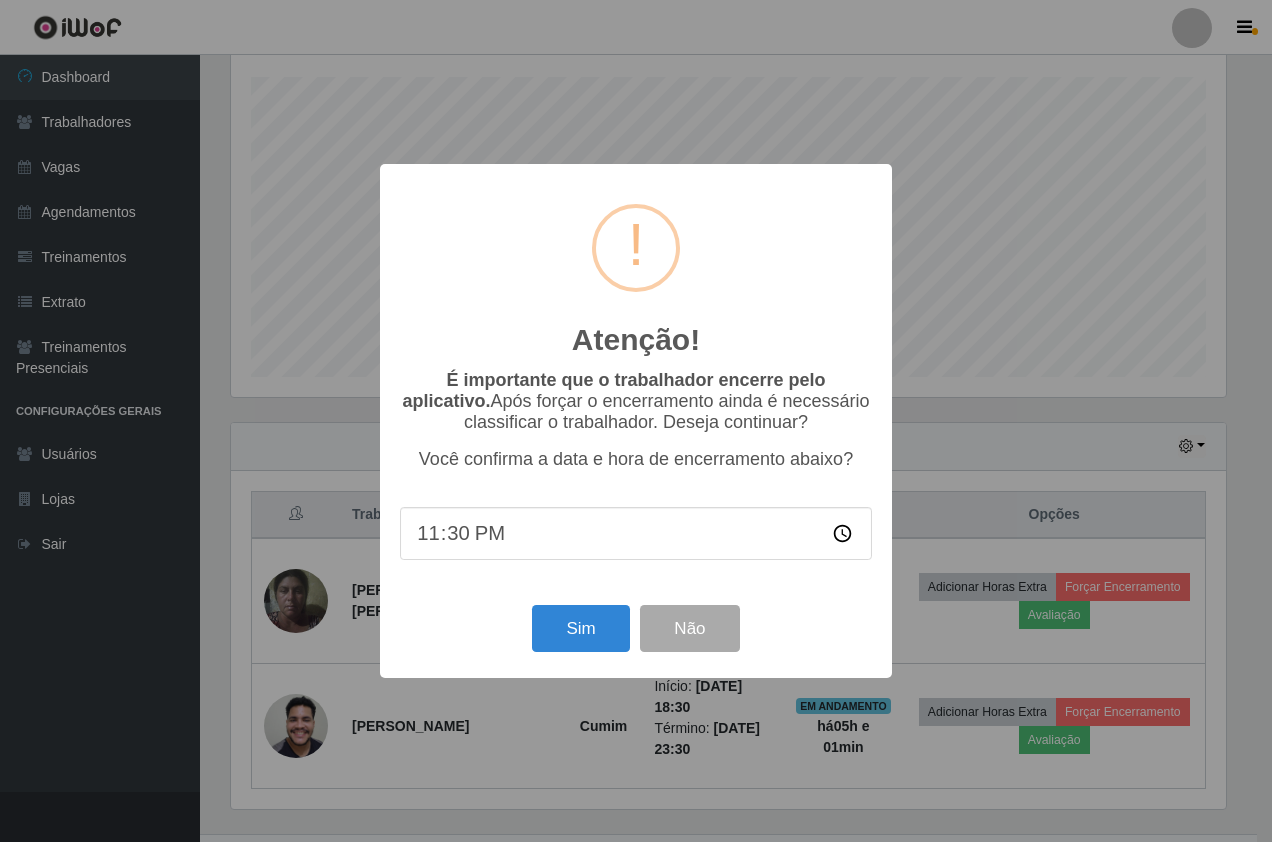 scroll, scrollTop: 999585, scrollLeft: 999005, axis: both 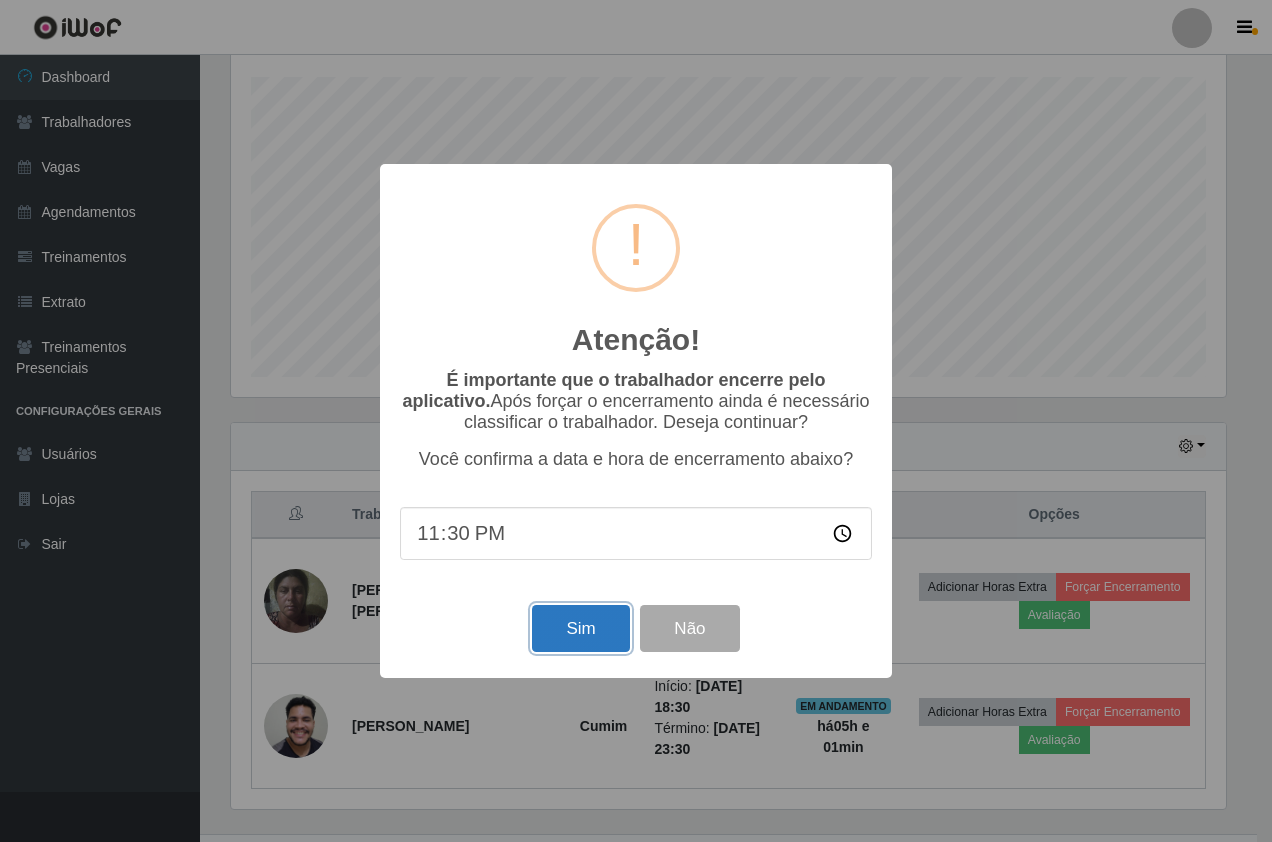 click on "Sim" at bounding box center [580, 628] 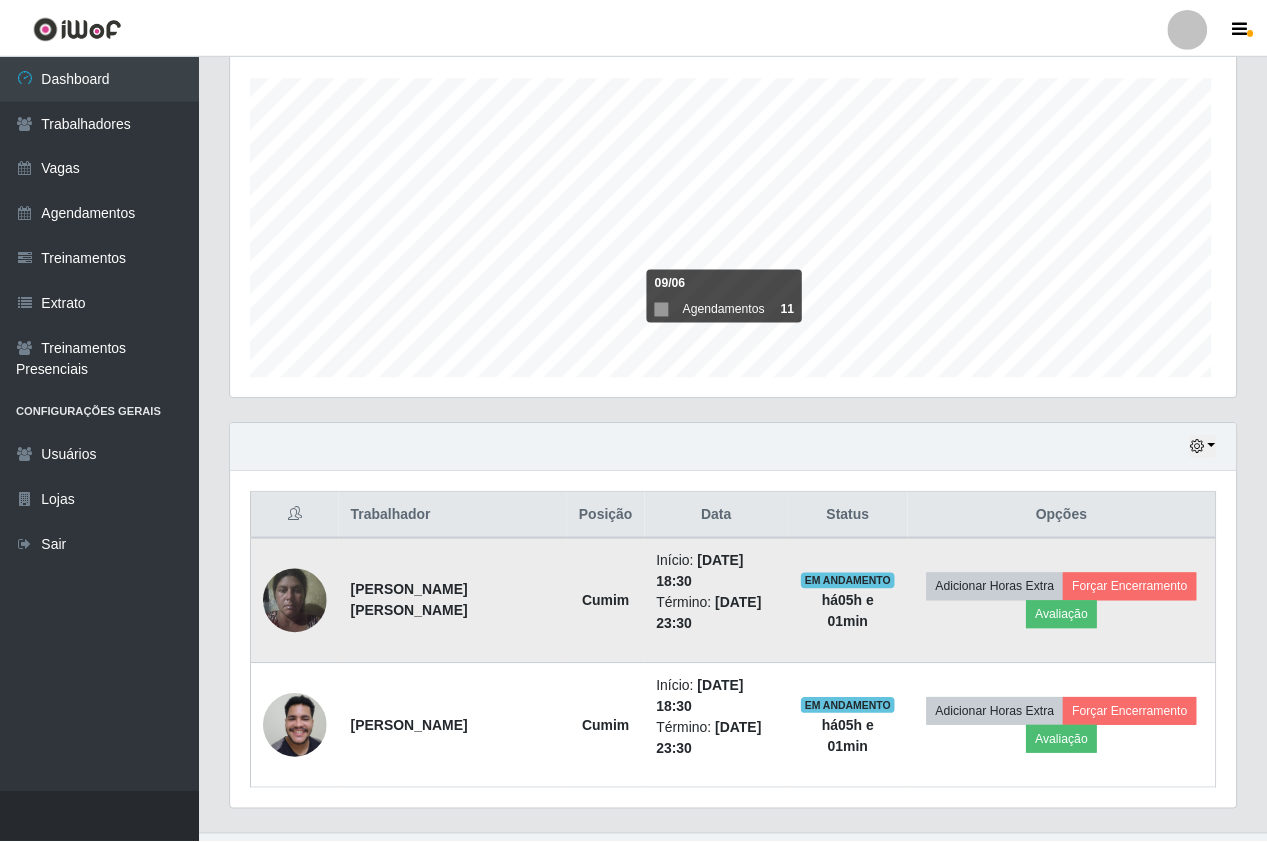 scroll, scrollTop: 999585, scrollLeft: 998995, axis: both 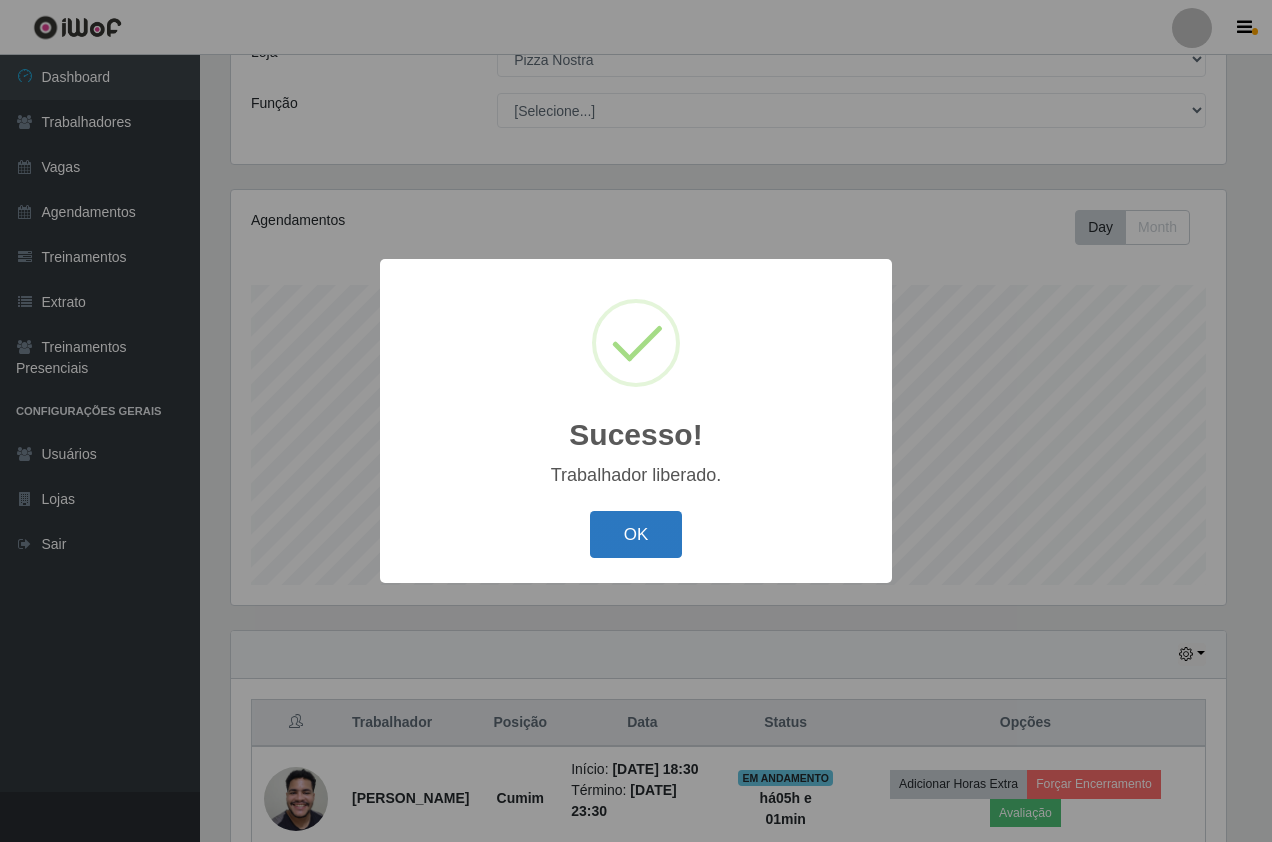 click on "OK" at bounding box center (636, 534) 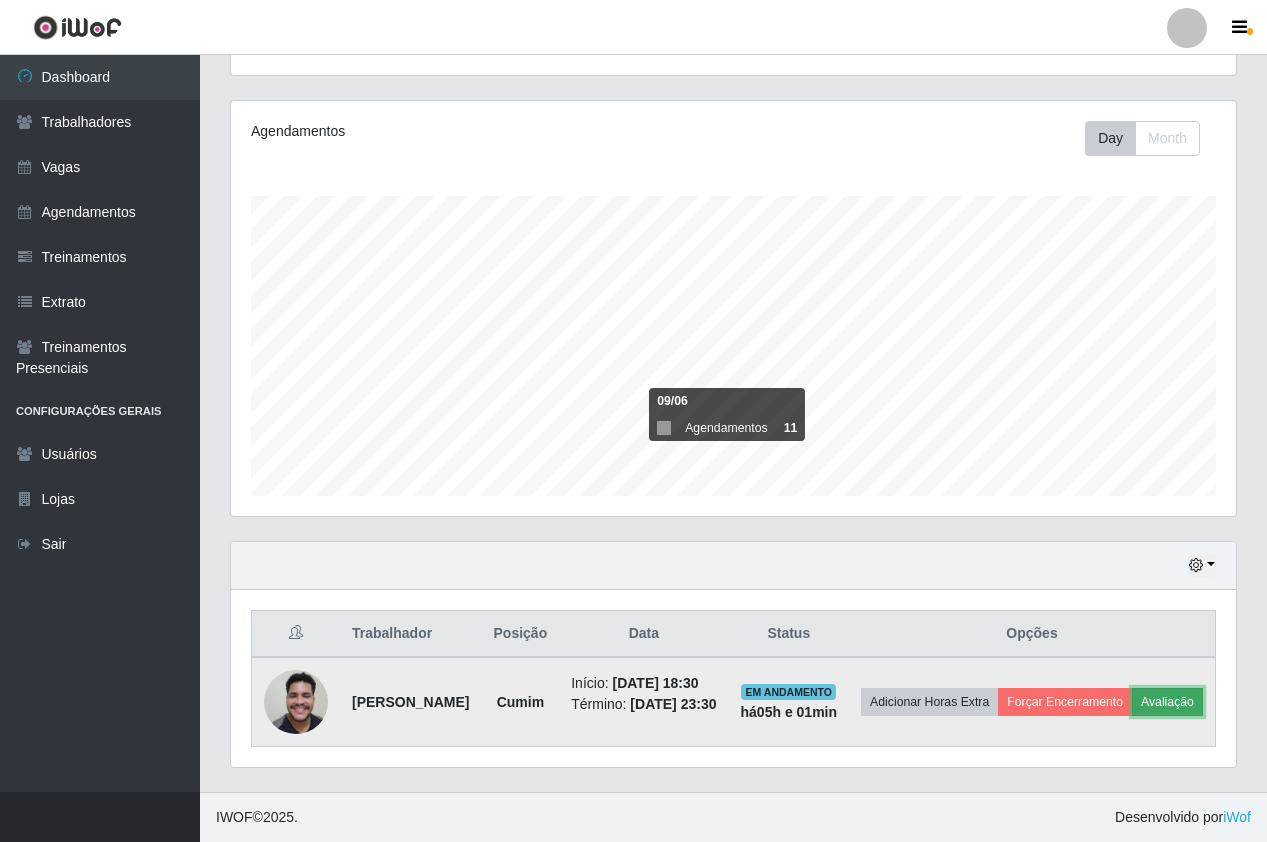 click on "Avaliação" at bounding box center (1167, 702) 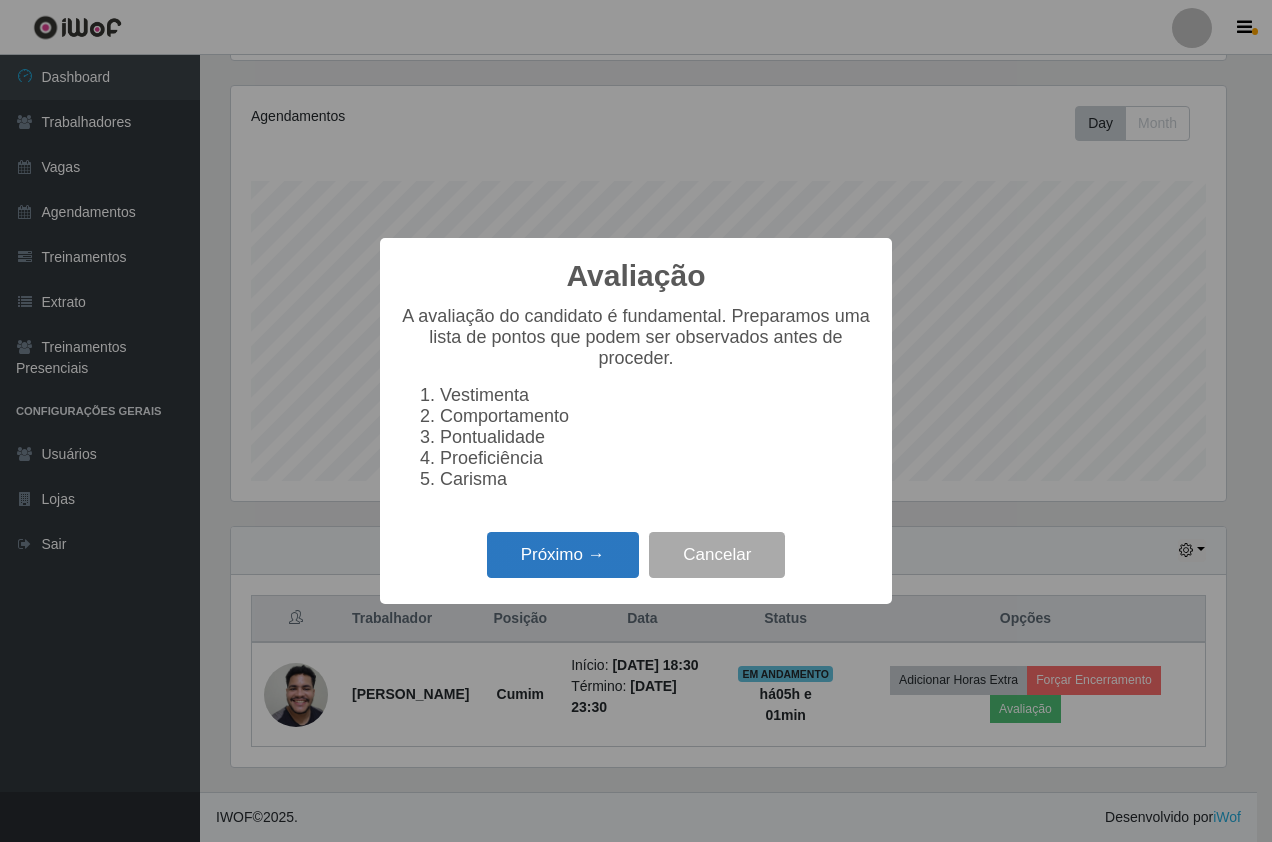 click on "Próximo →" at bounding box center [563, 555] 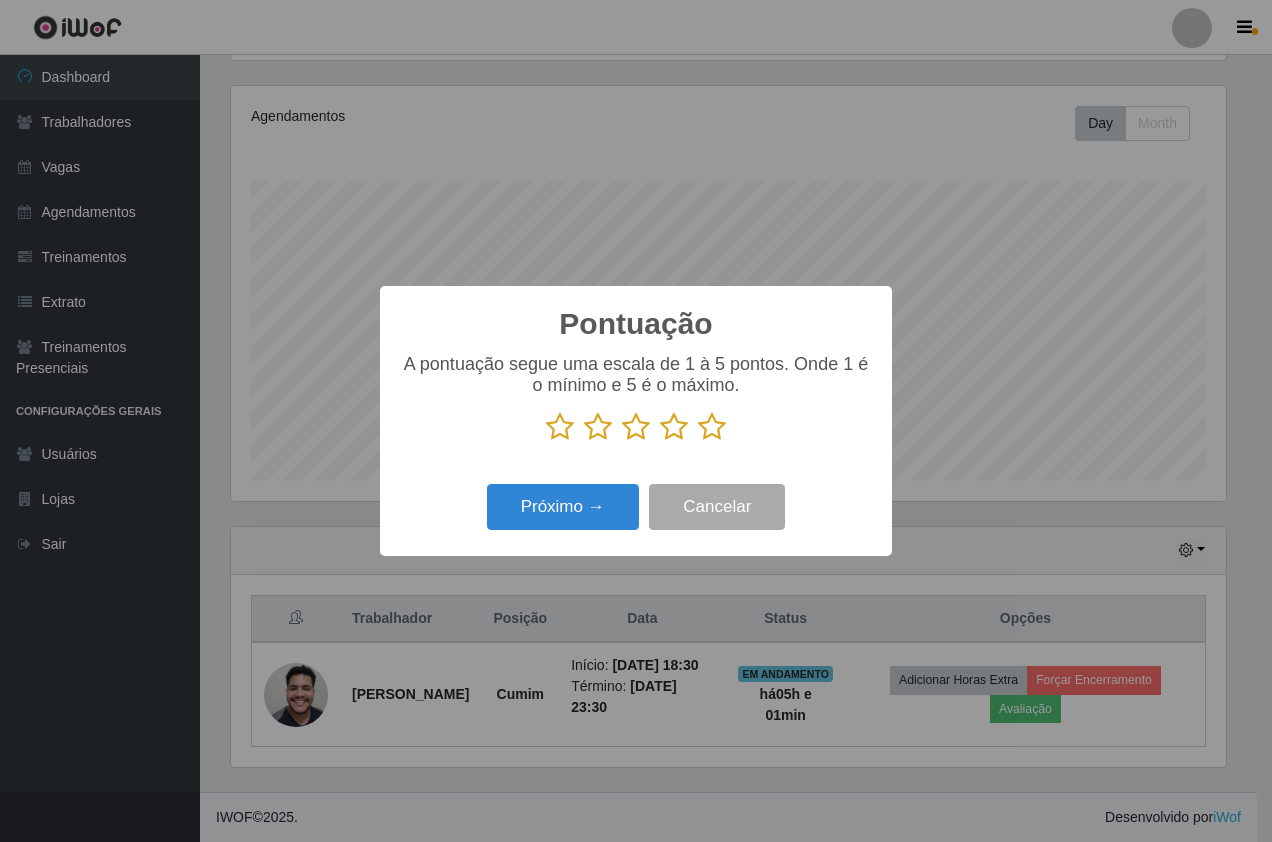 drag, startPoint x: 700, startPoint y: 431, endPoint x: 640, endPoint y: 472, distance: 72.67049 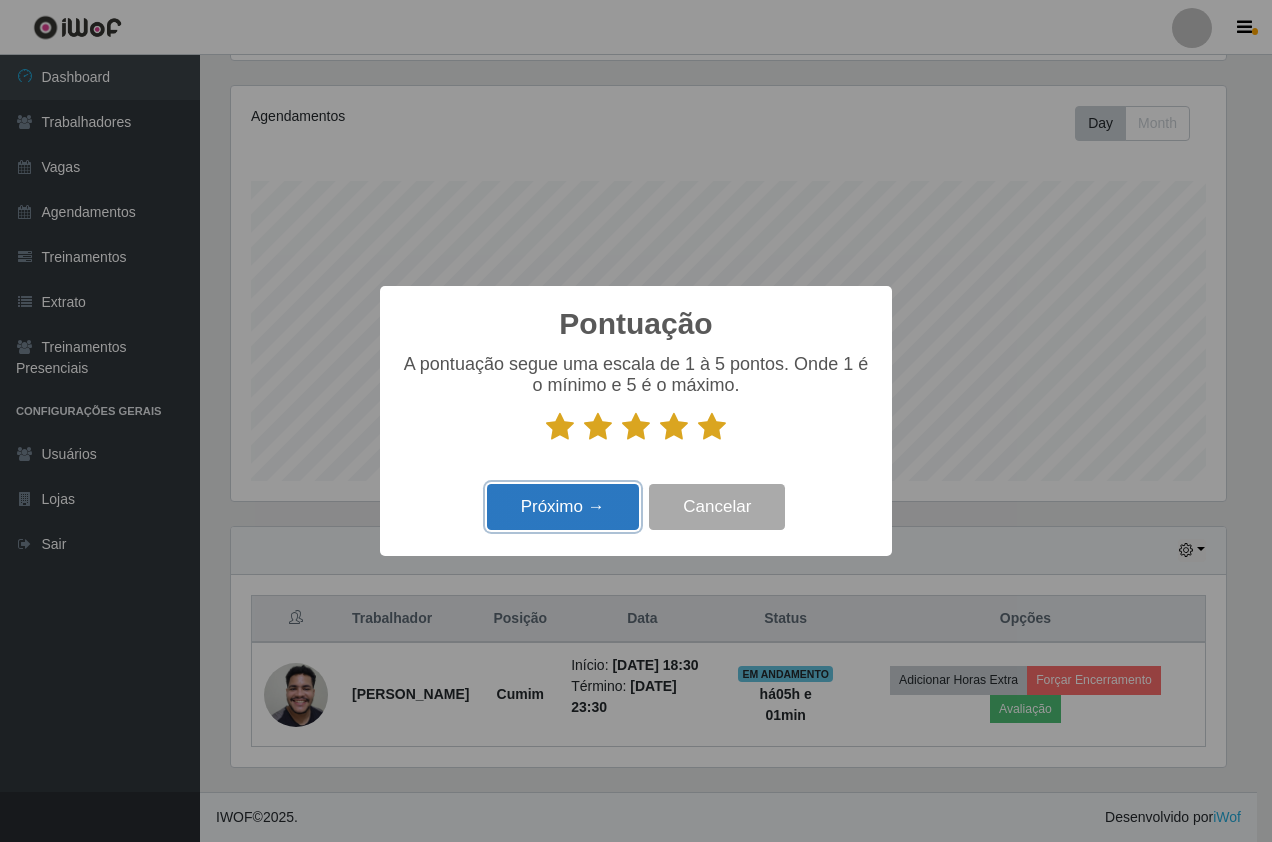 click on "Próximo →" at bounding box center (563, 507) 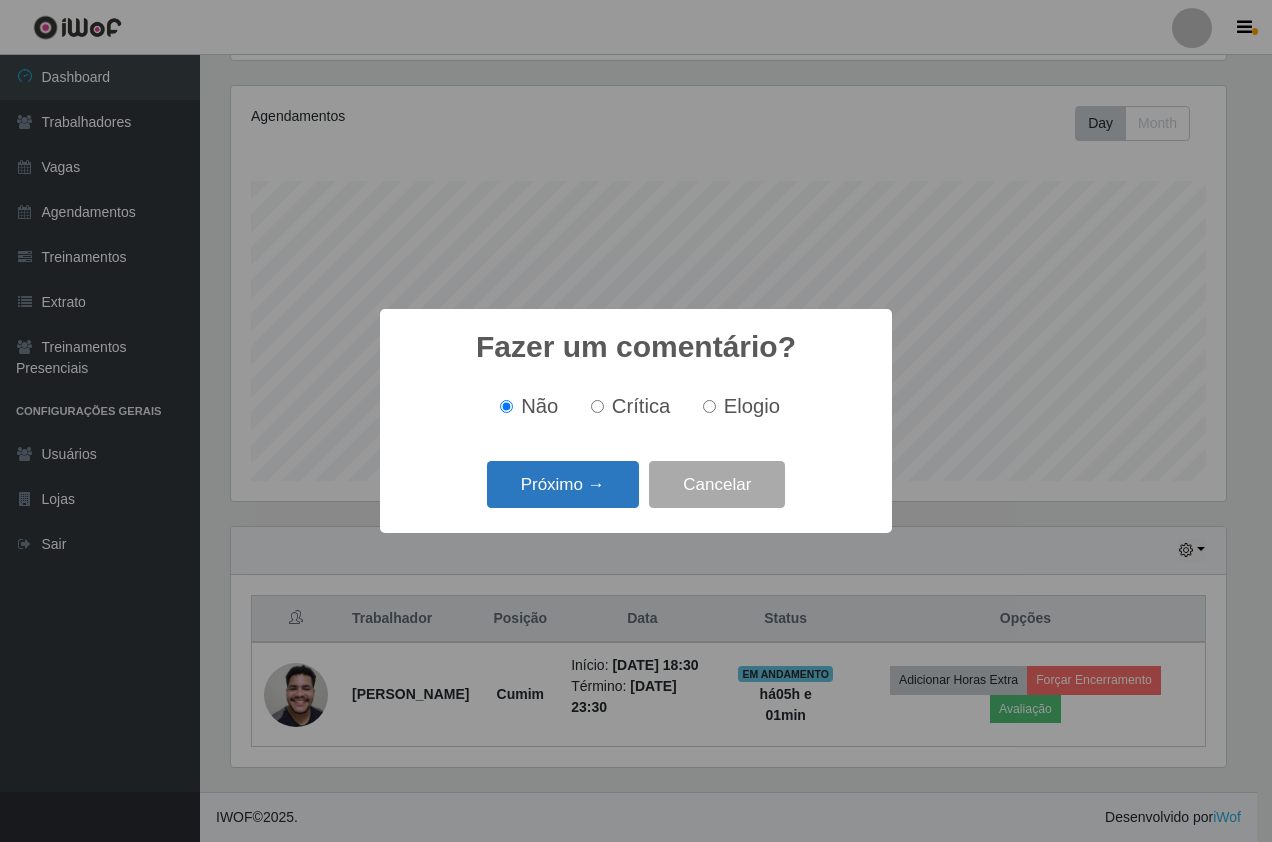 click on "Próximo →" at bounding box center [563, 484] 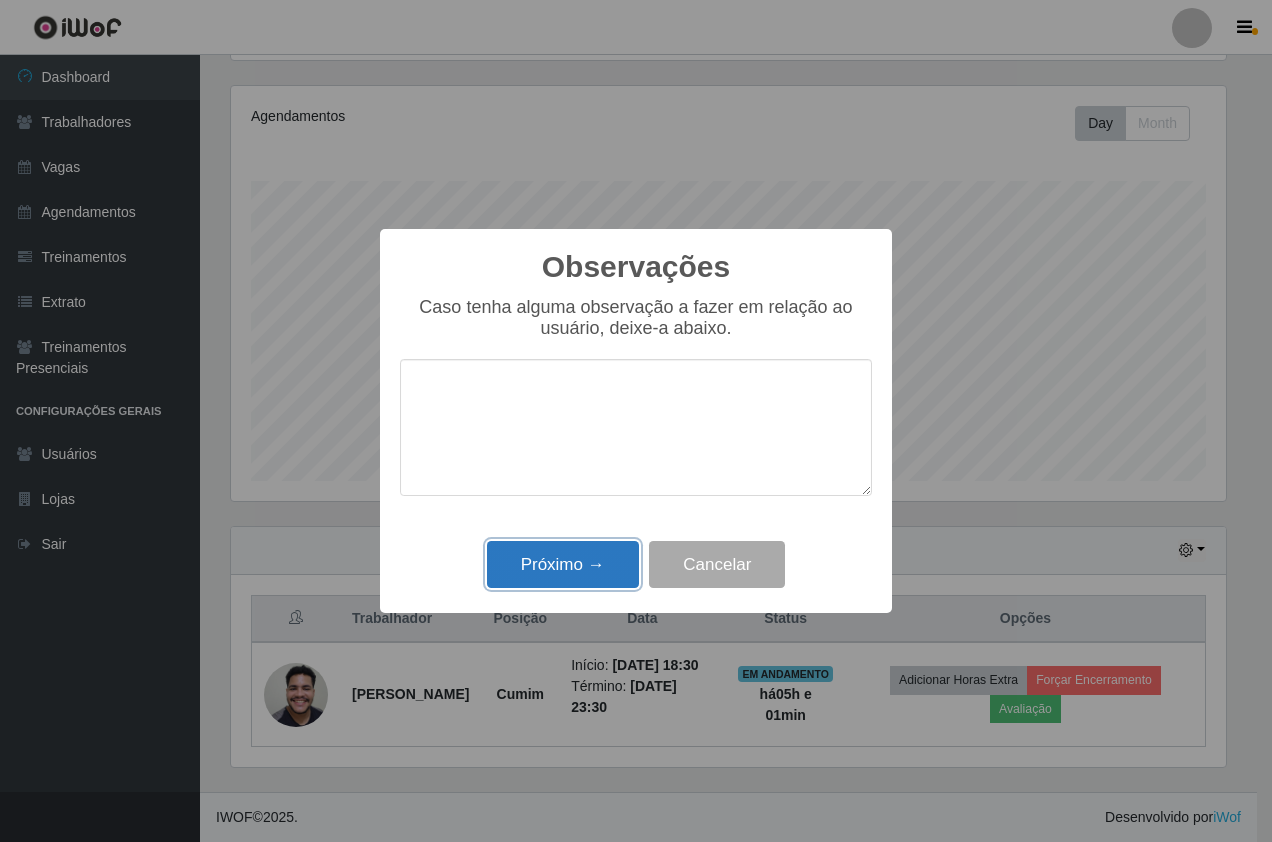 click on "Próximo →" at bounding box center (563, 564) 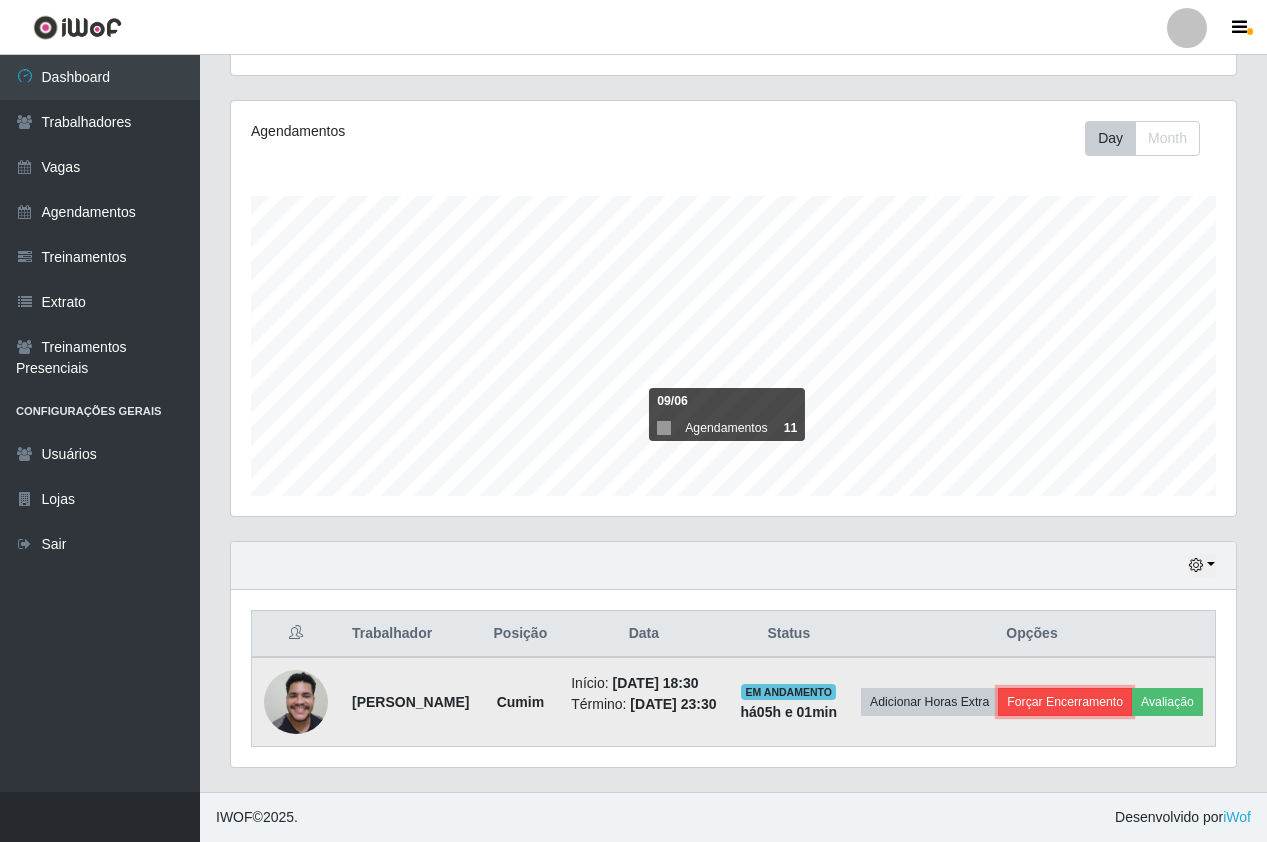 click on "Forçar Encerramento" at bounding box center (1065, 702) 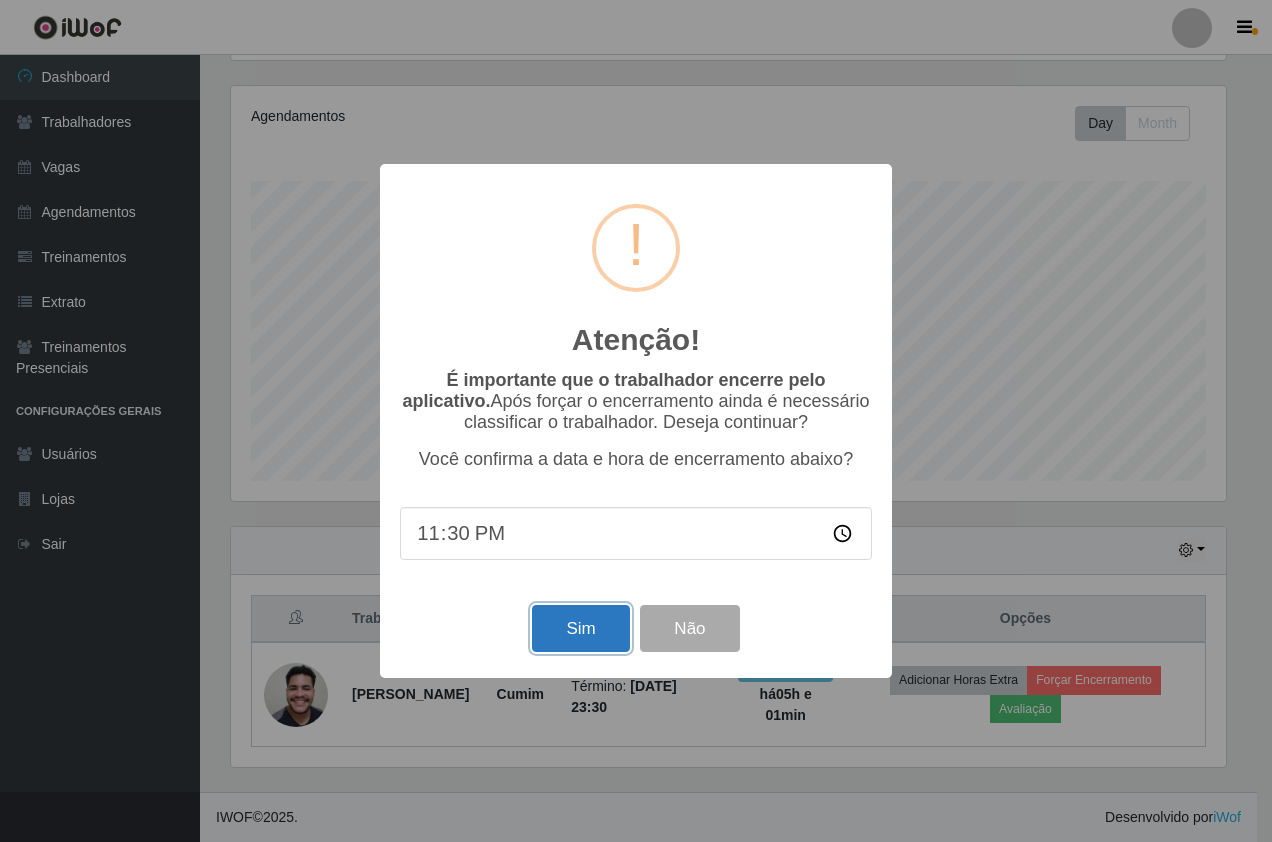 click on "Sim" at bounding box center [580, 628] 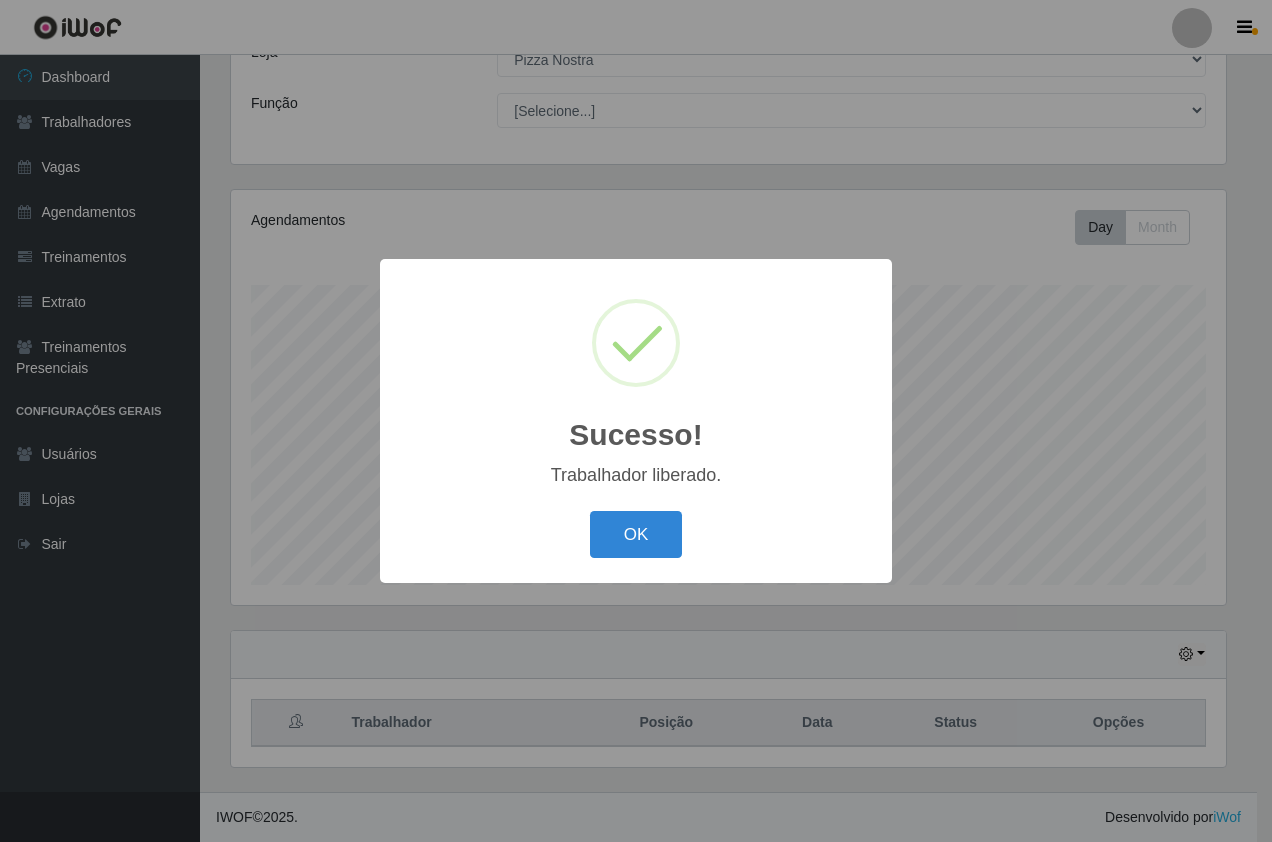 click on "Sucesso! × Trabalhador liberado. OK Cancel" at bounding box center (636, 421) 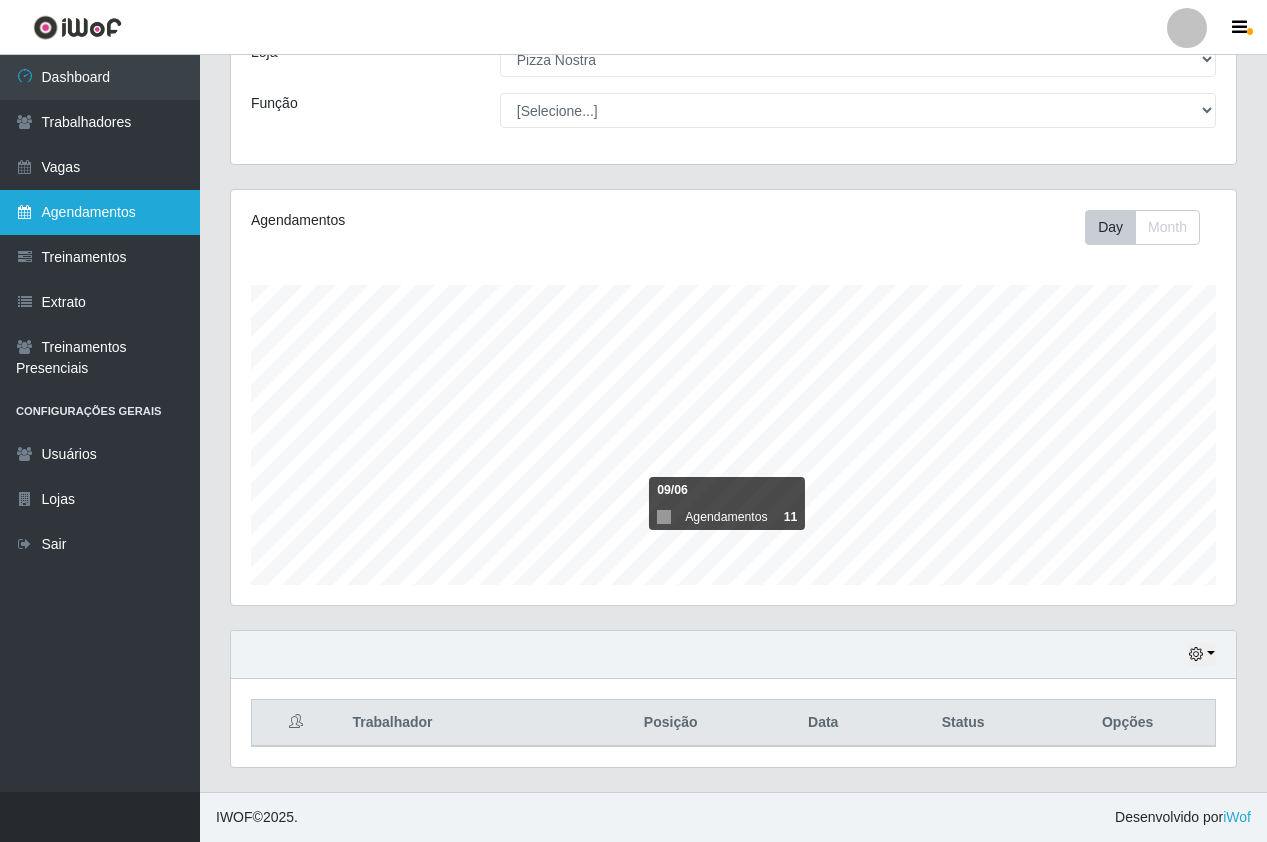 click on "Agendamentos" at bounding box center [100, 212] 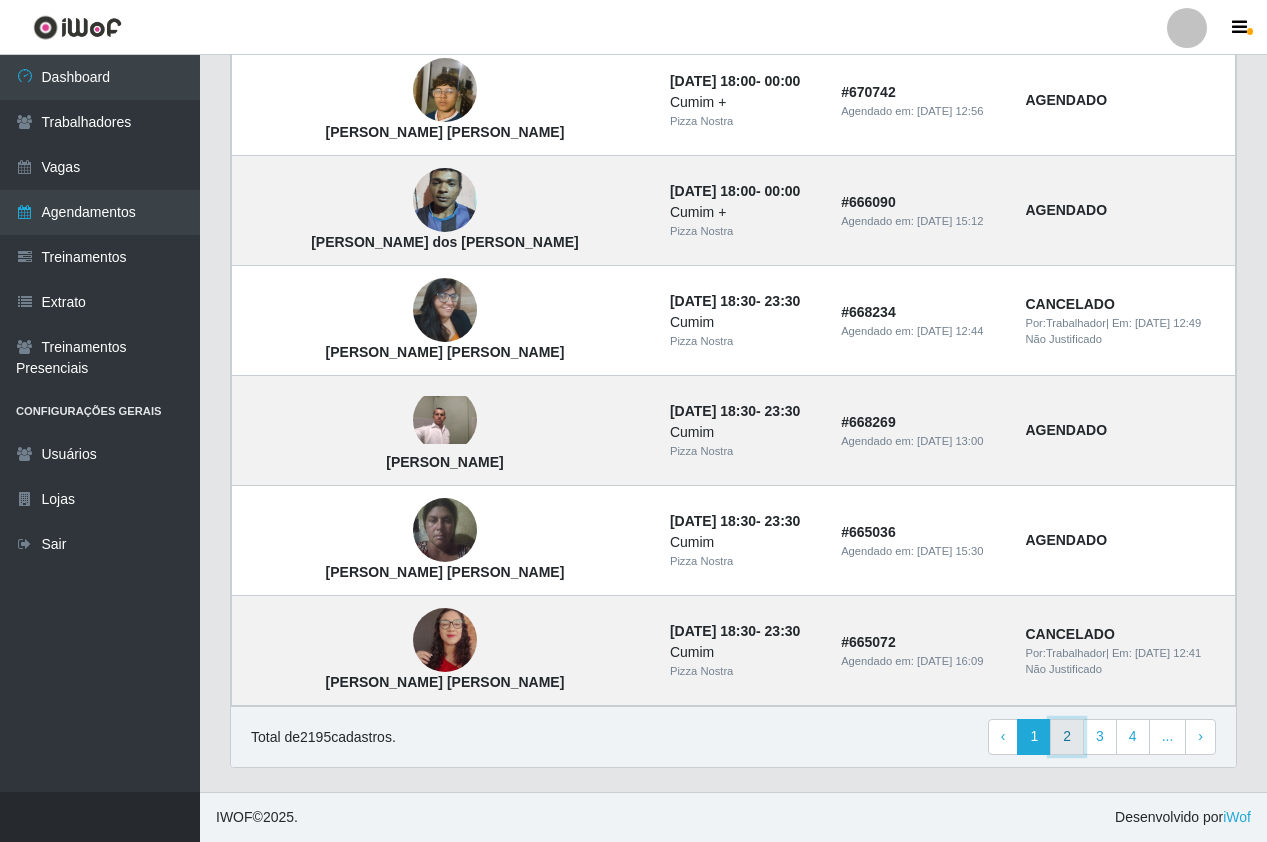 click on "2" at bounding box center (1067, 737) 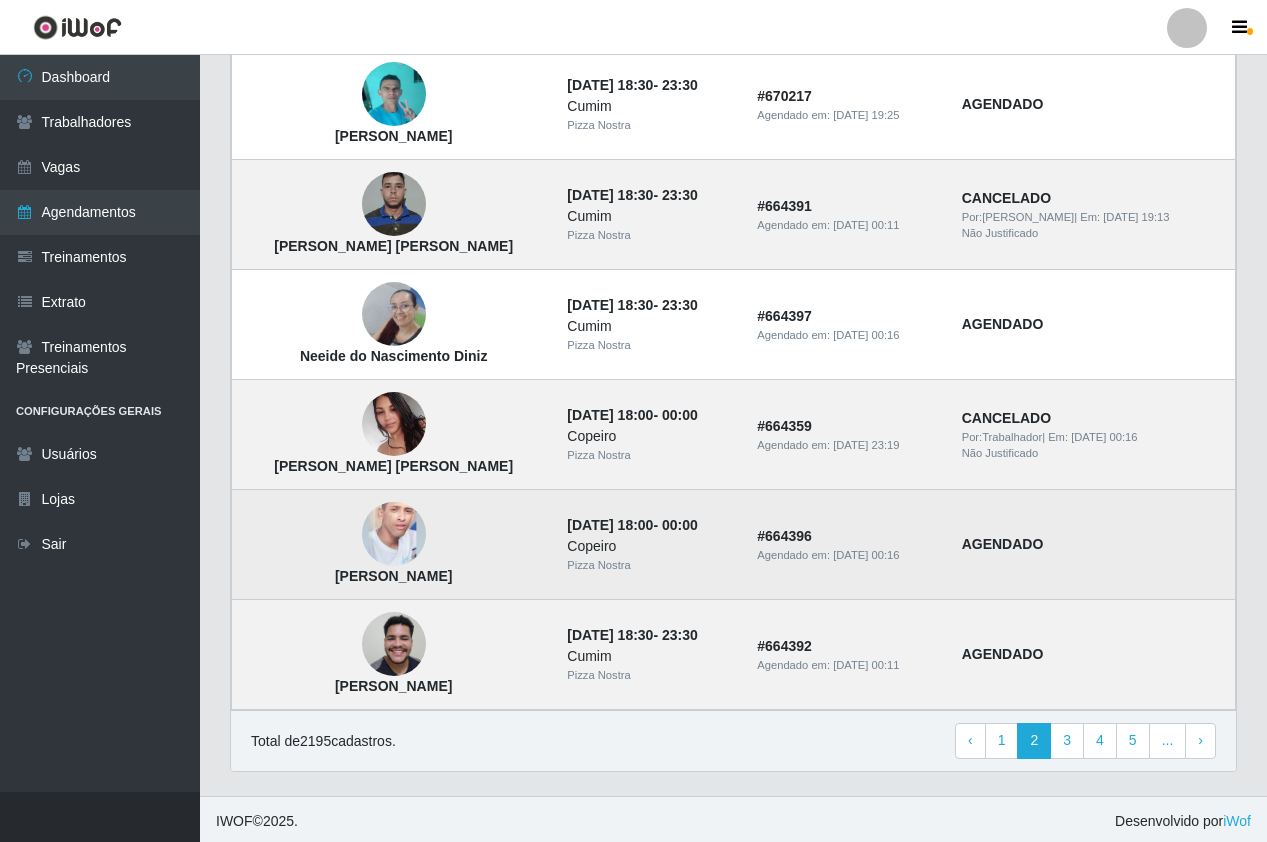 scroll, scrollTop: 1246, scrollLeft: 0, axis: vertical 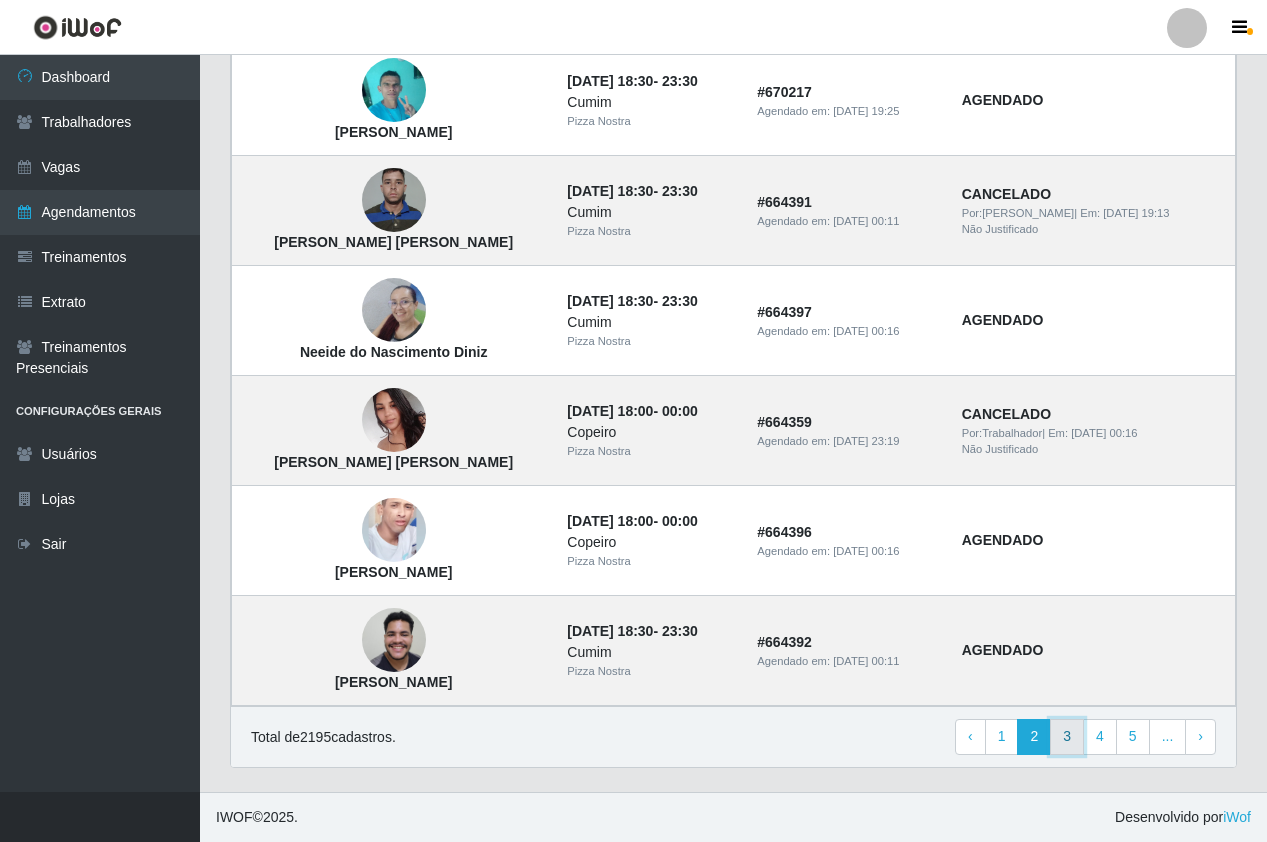 click on "3" at bounding box center (1067, 737) 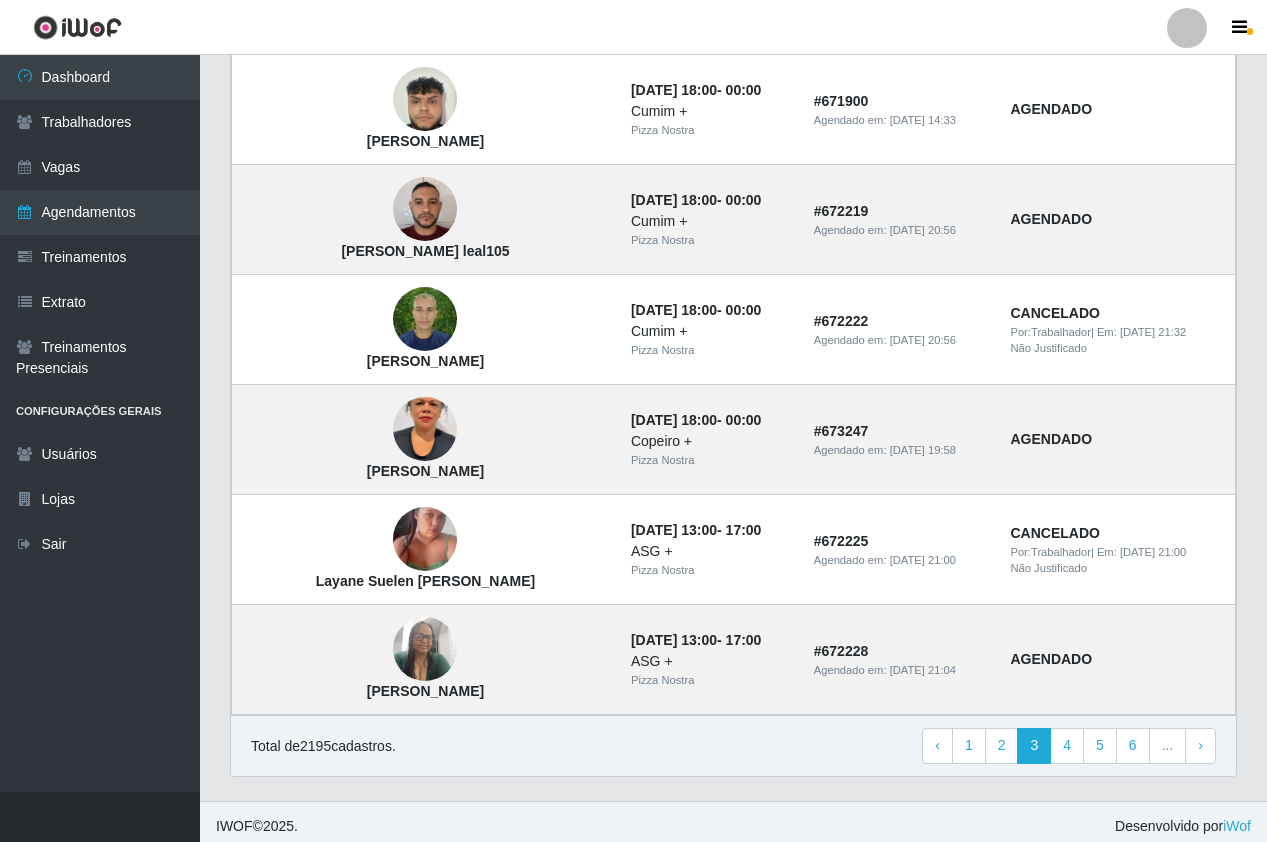 scroll, scrollTop: 1246, scrollLeft: 0, axis: vertical 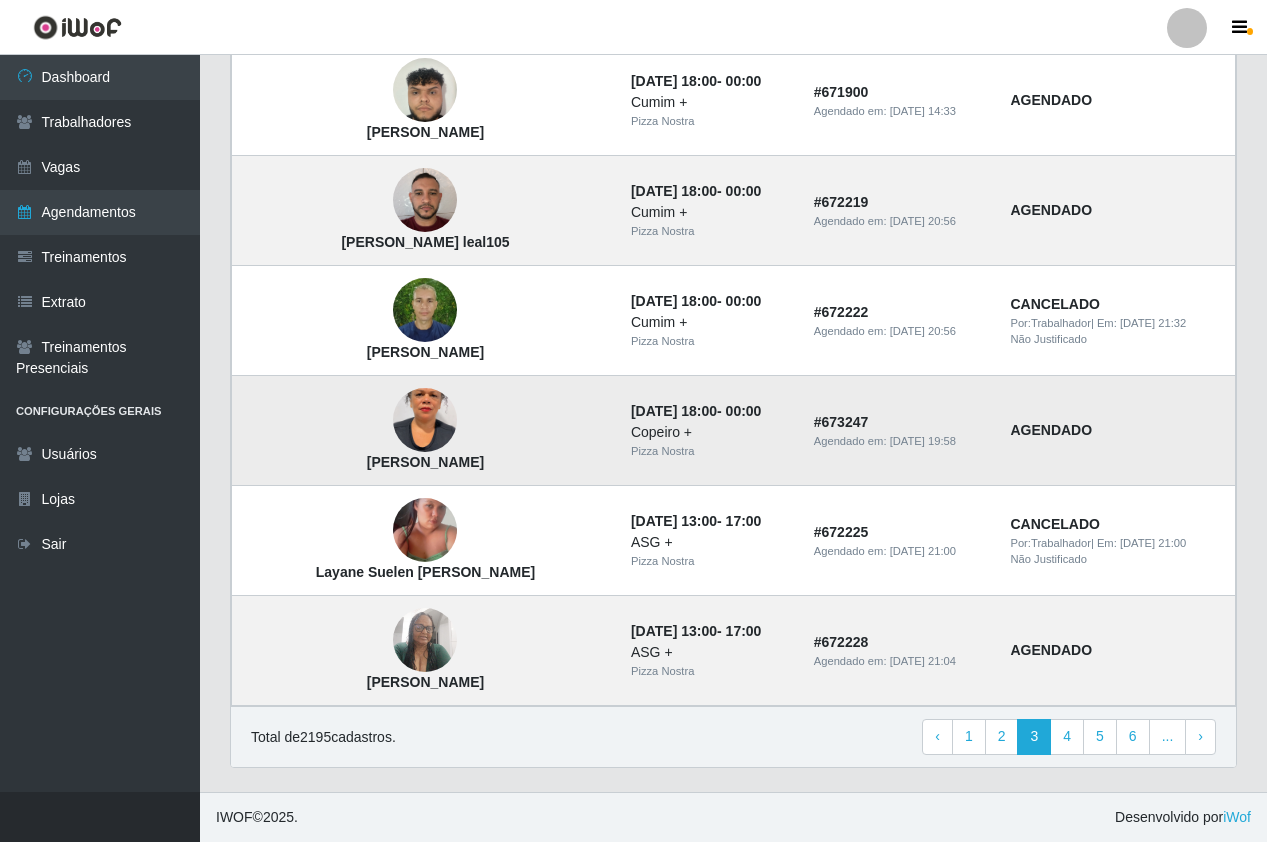 click at bounding box center [425, 421] 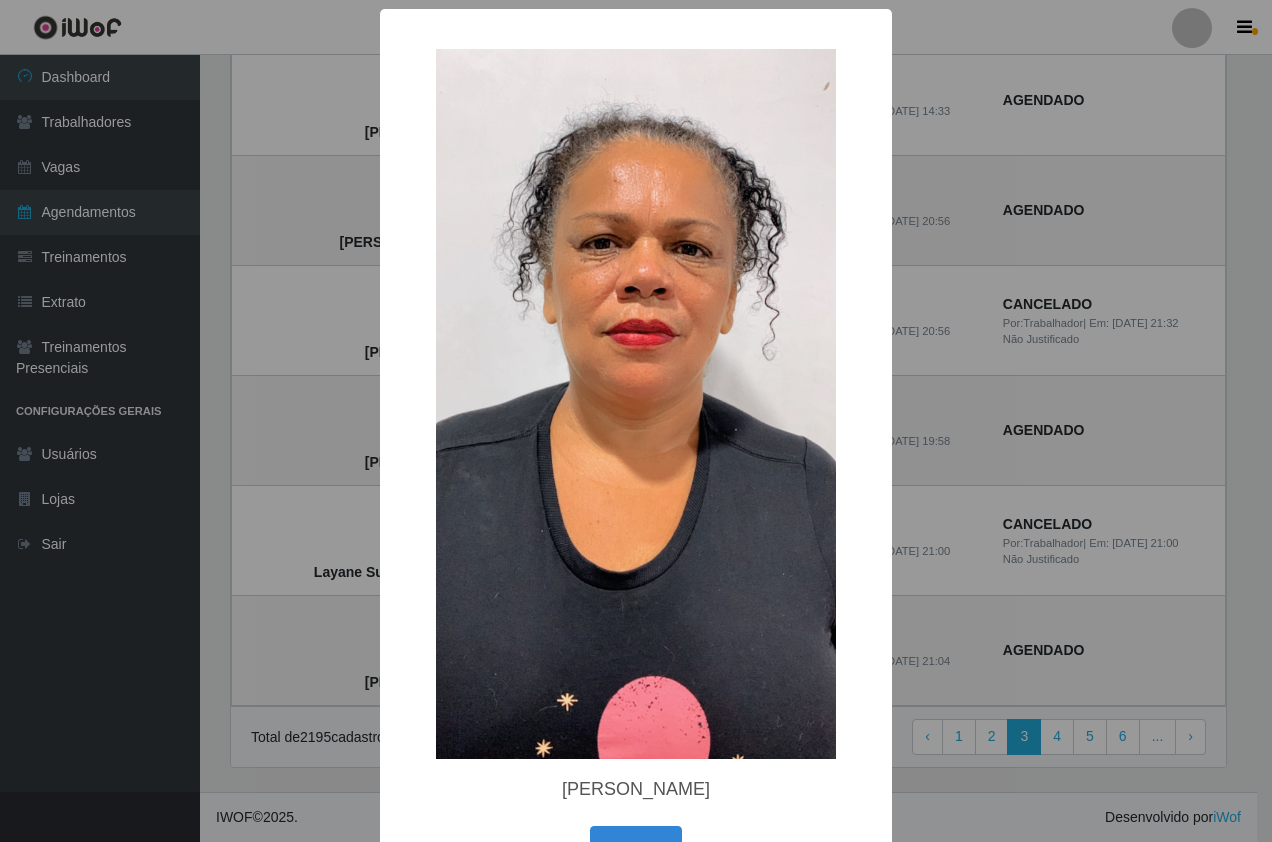 click on "× [PERSON_NAME] OK Cancel" at bounding box center (636, 421) 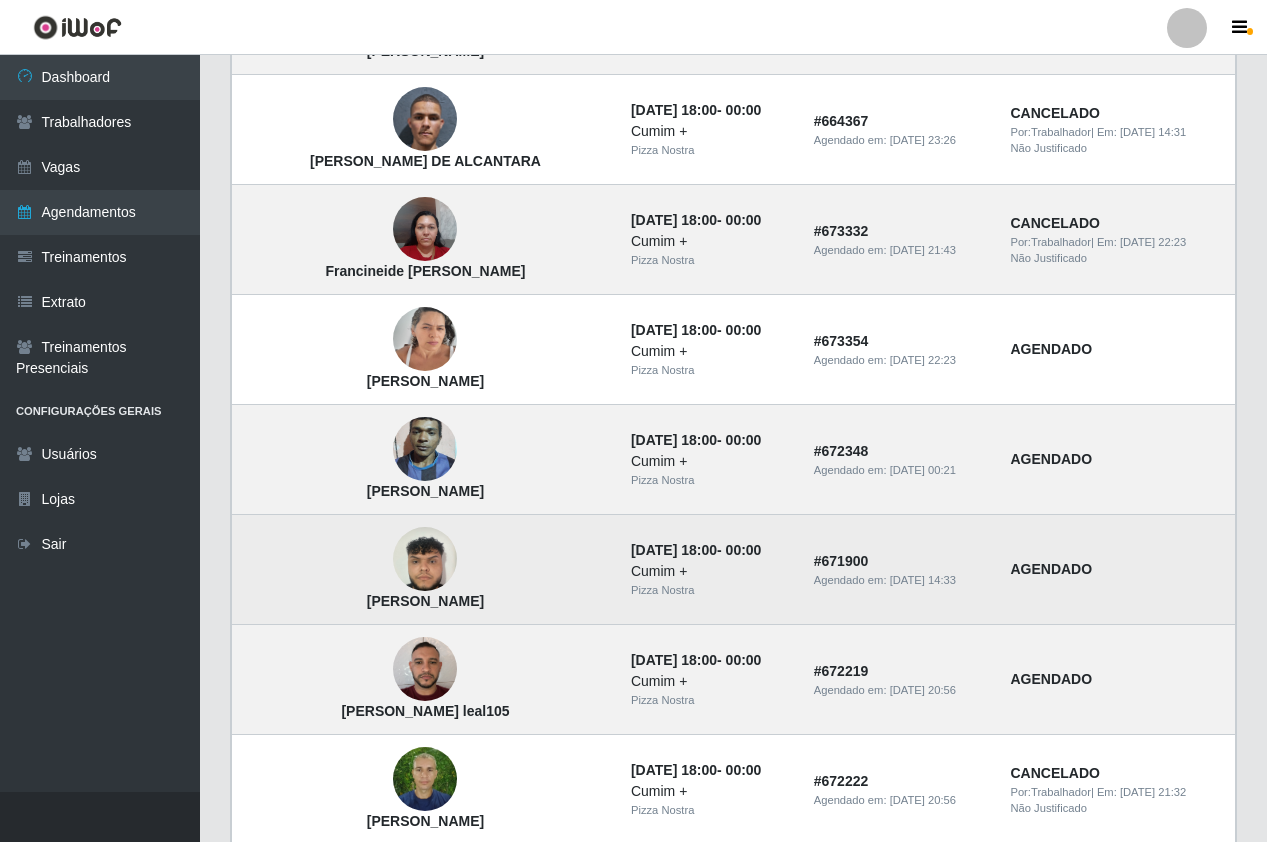 scroll, scrollTop: 646, scrollLeft: 0, axis: vertical 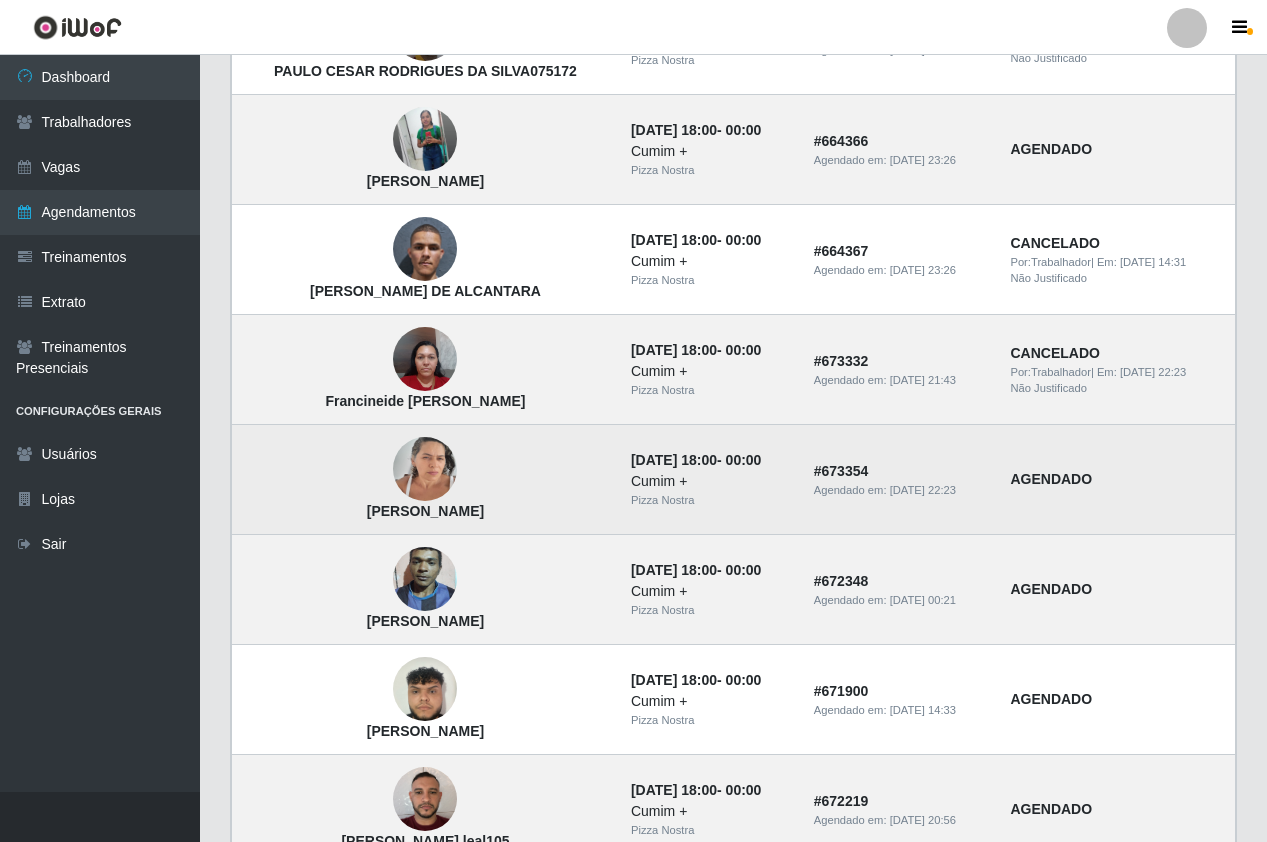 click at bounding box center (425, 469) 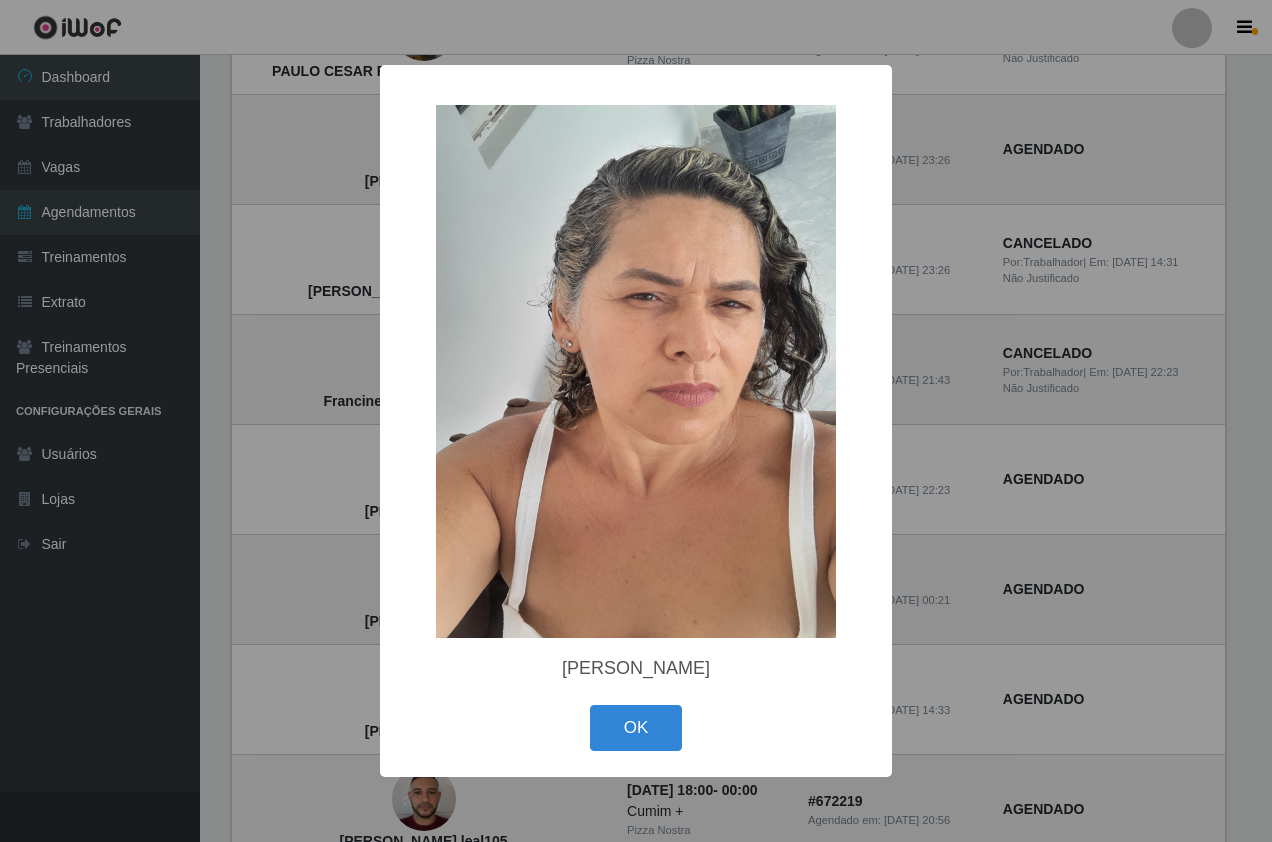 click on "× [PERSON_NAME]" at bounding box center [636, 421] 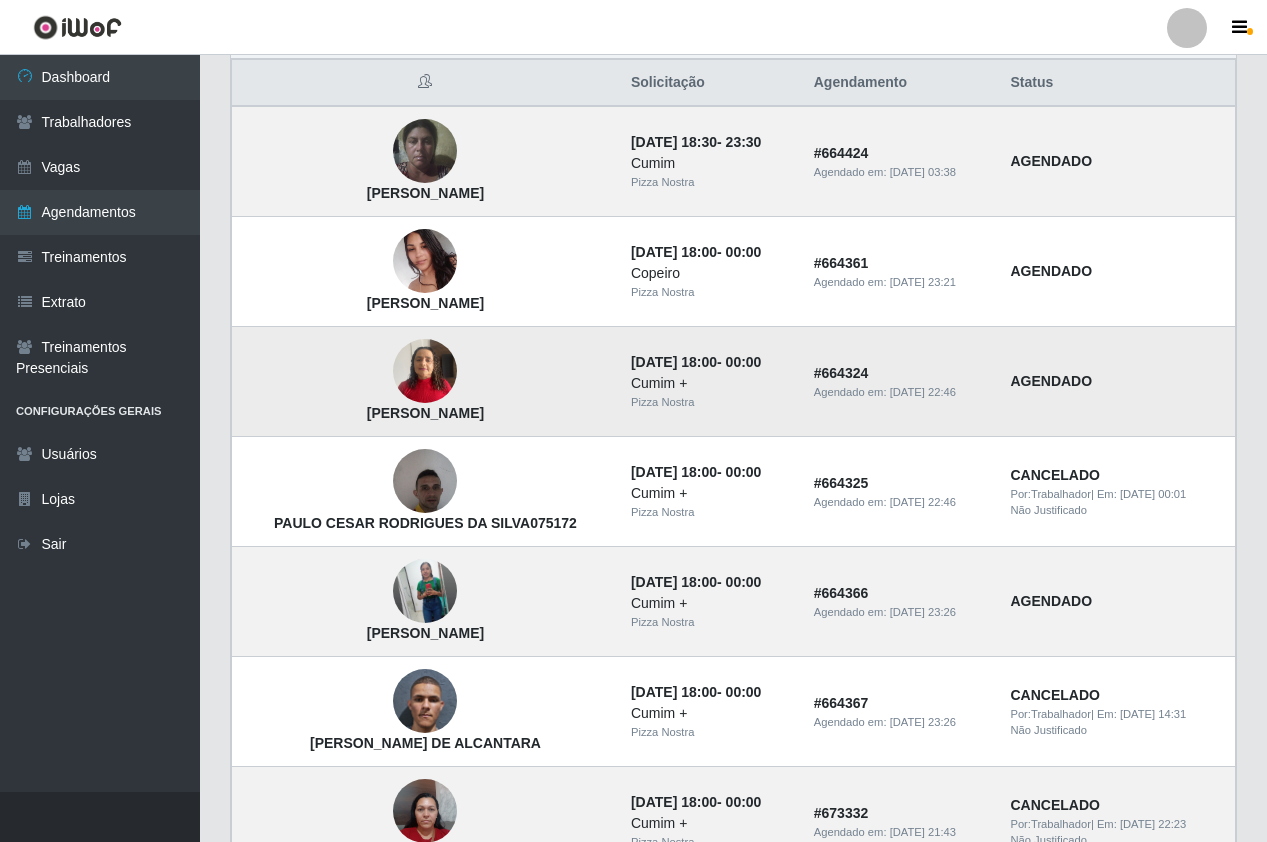 scroll, scrollTop: 146, scrollLeft: 0, axis: vertical 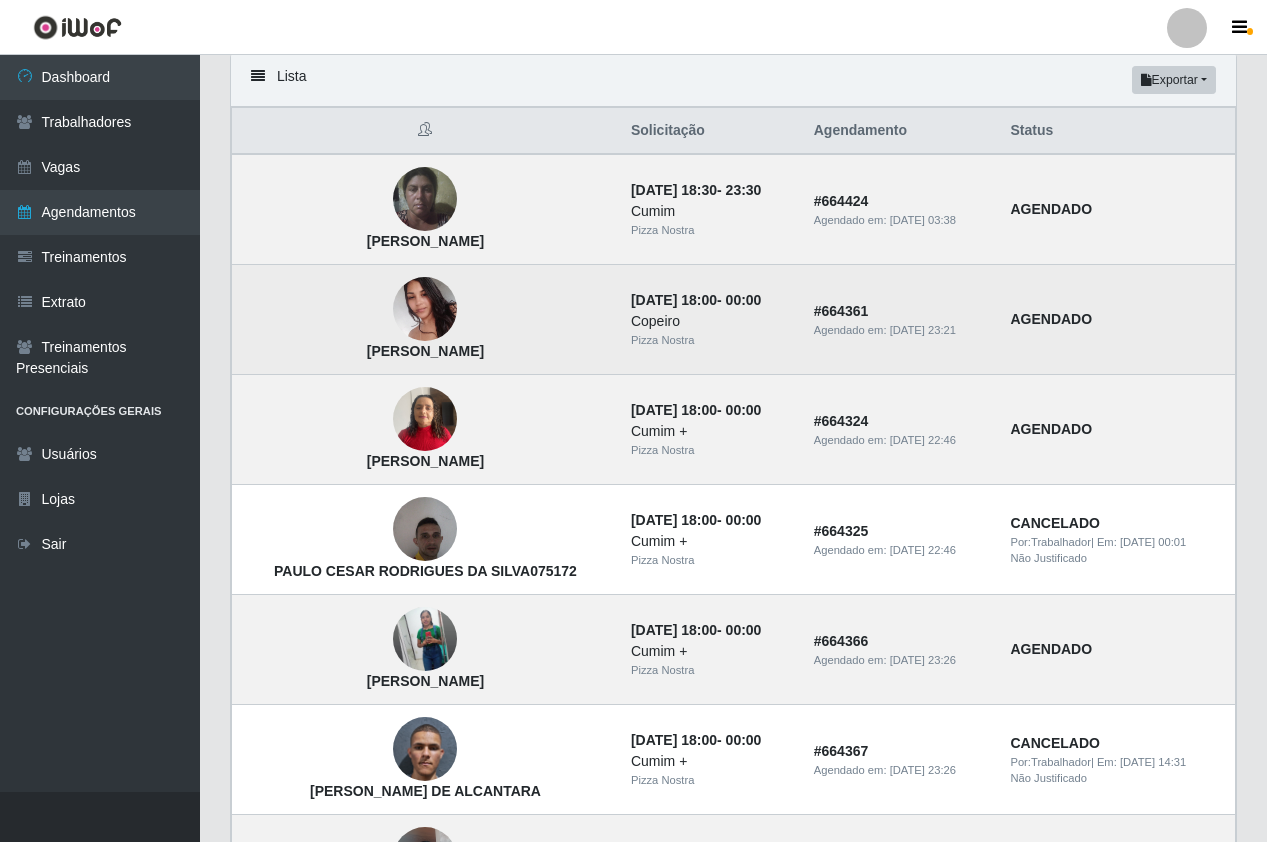 click at bounding box center [425, 309] 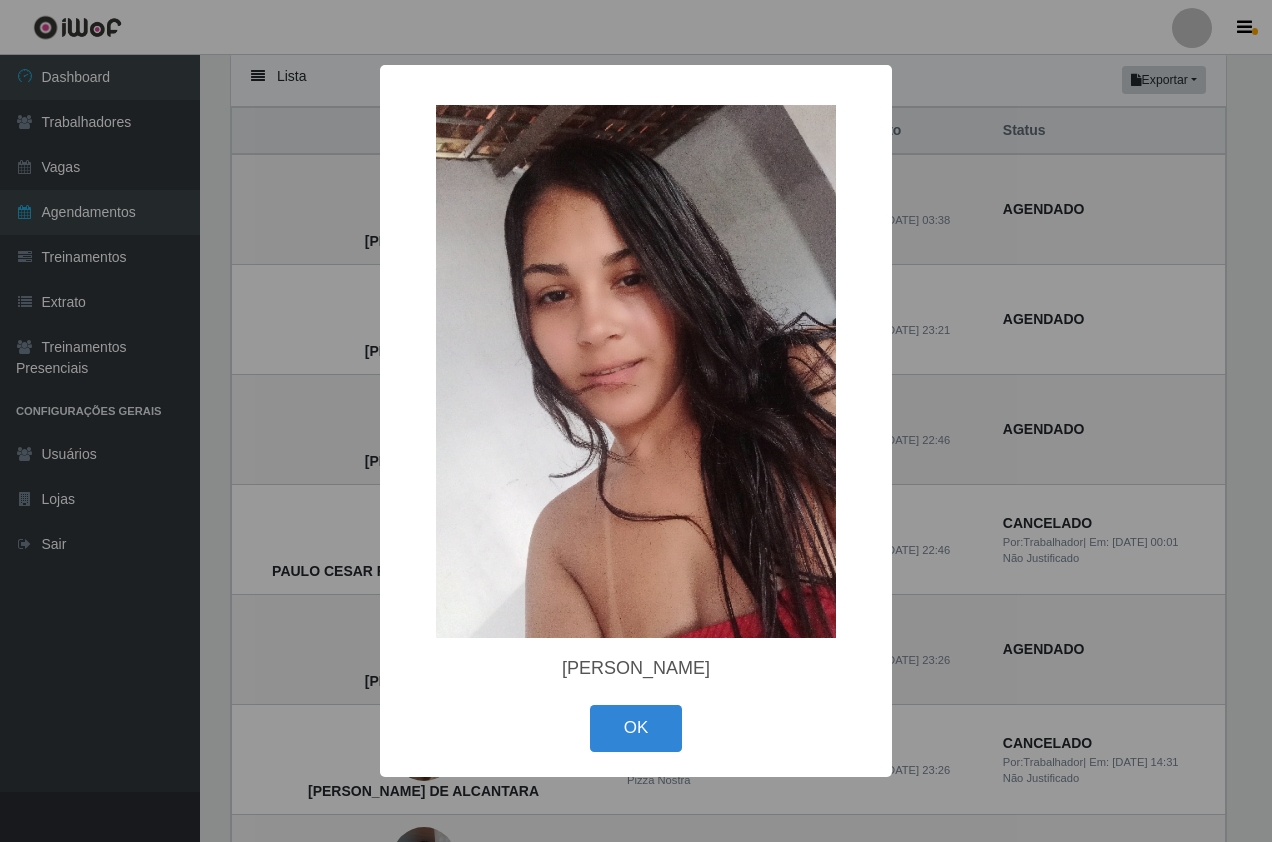click on "× [PERSON_NAME]  OK Cancel" at bounding box center (636, 421) 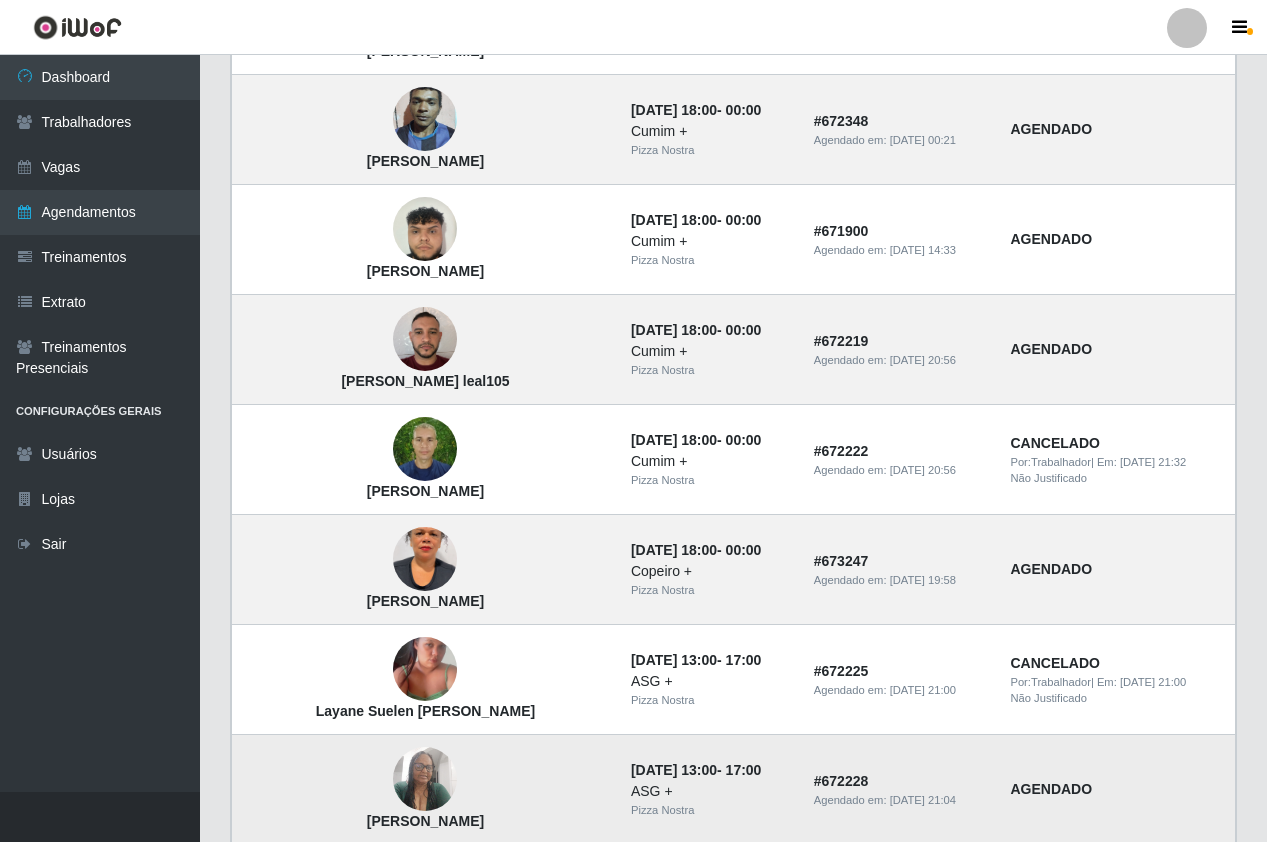 scroll, scrollTop: 1246, scrollLeft: 0, axis: vertical 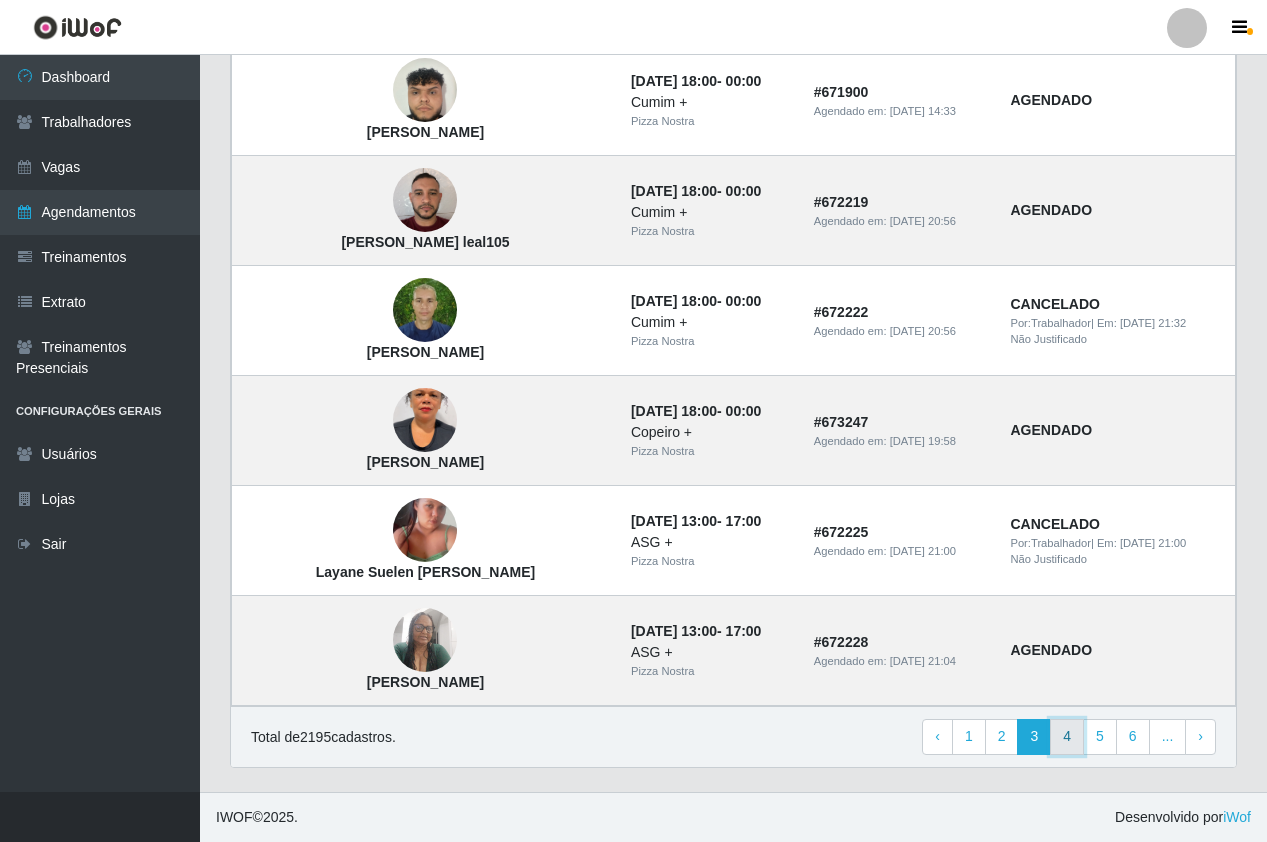 click on "4" at bounding box center (1067, 737) 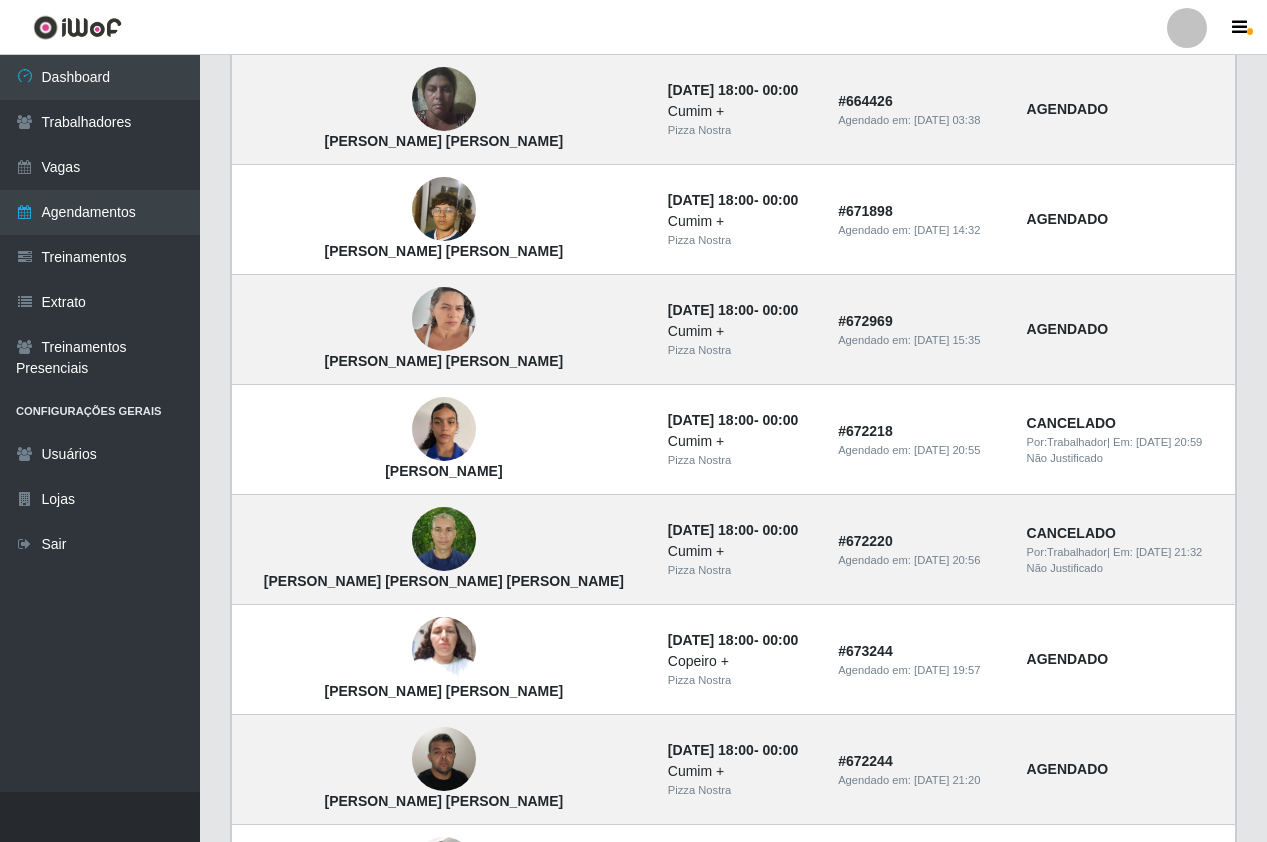 scroll, scrollTop: 0, scrollLeft: 0, axis: both 